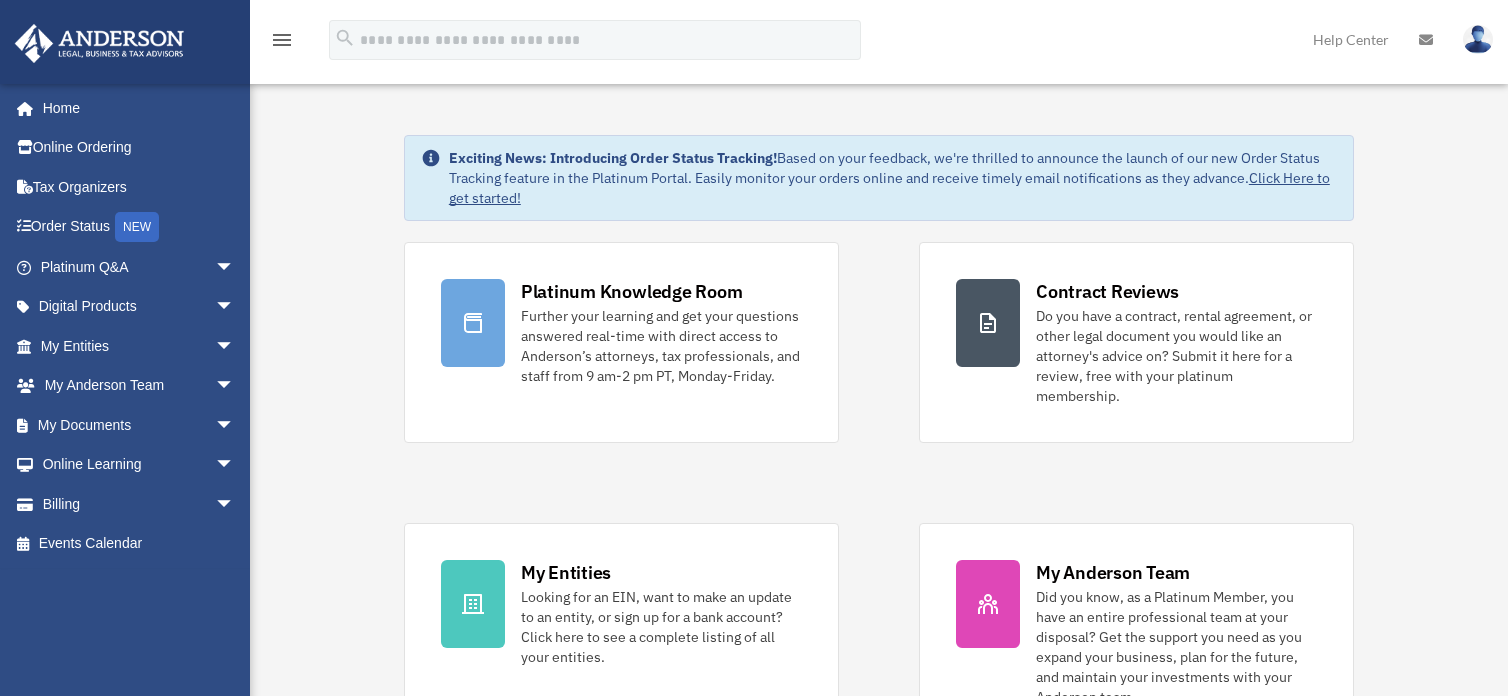 scroll, scrollTop: 0, scrollLeft: 0, axis: both 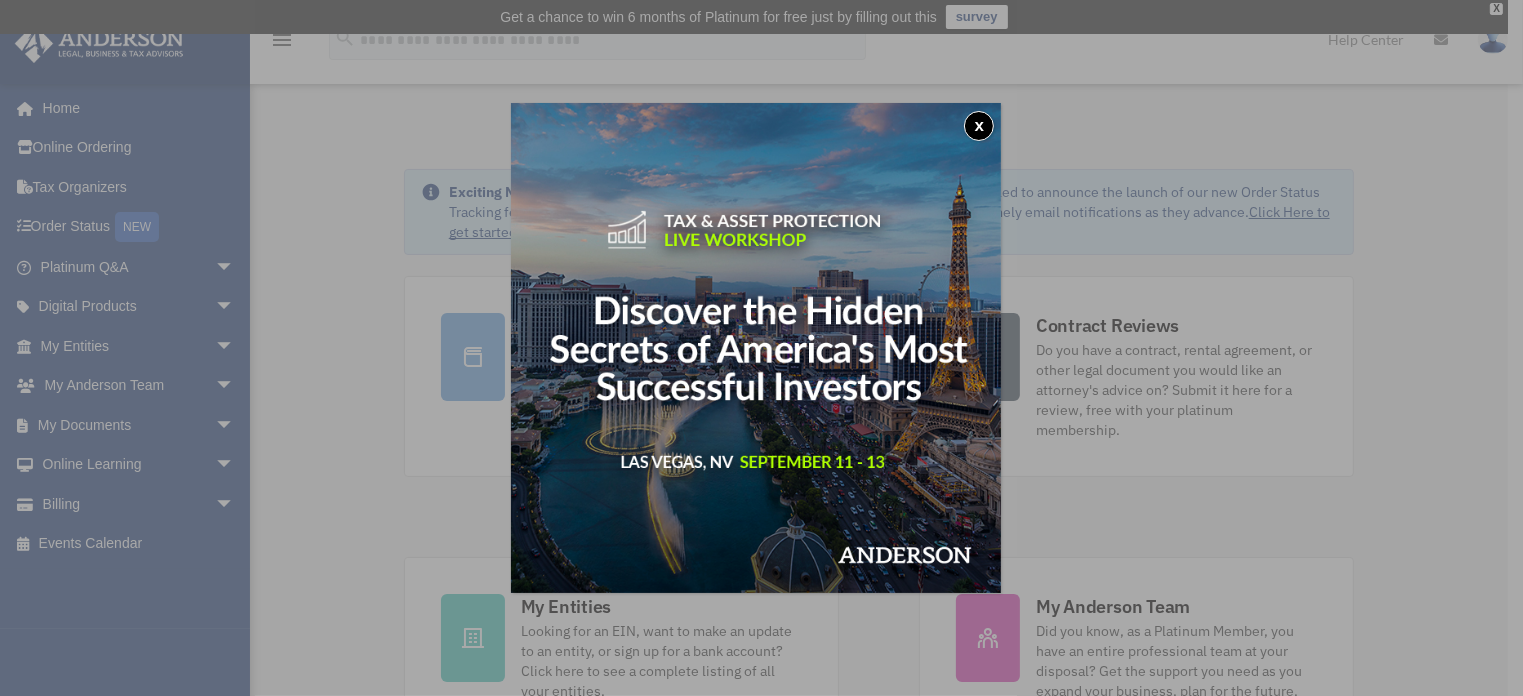 click on "x" at bounding box center [979, 126] 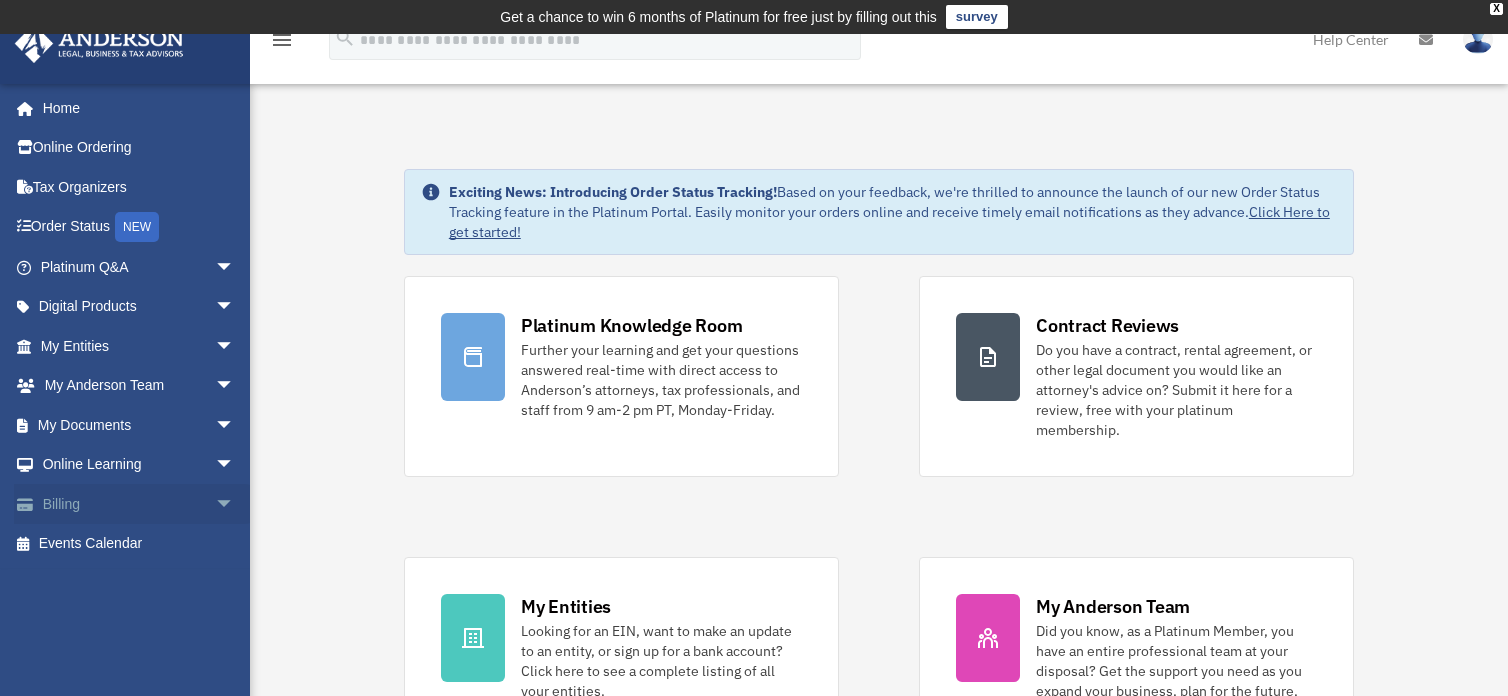 click on "Billing arrow_drop_down" at bounding box center (139, 504) 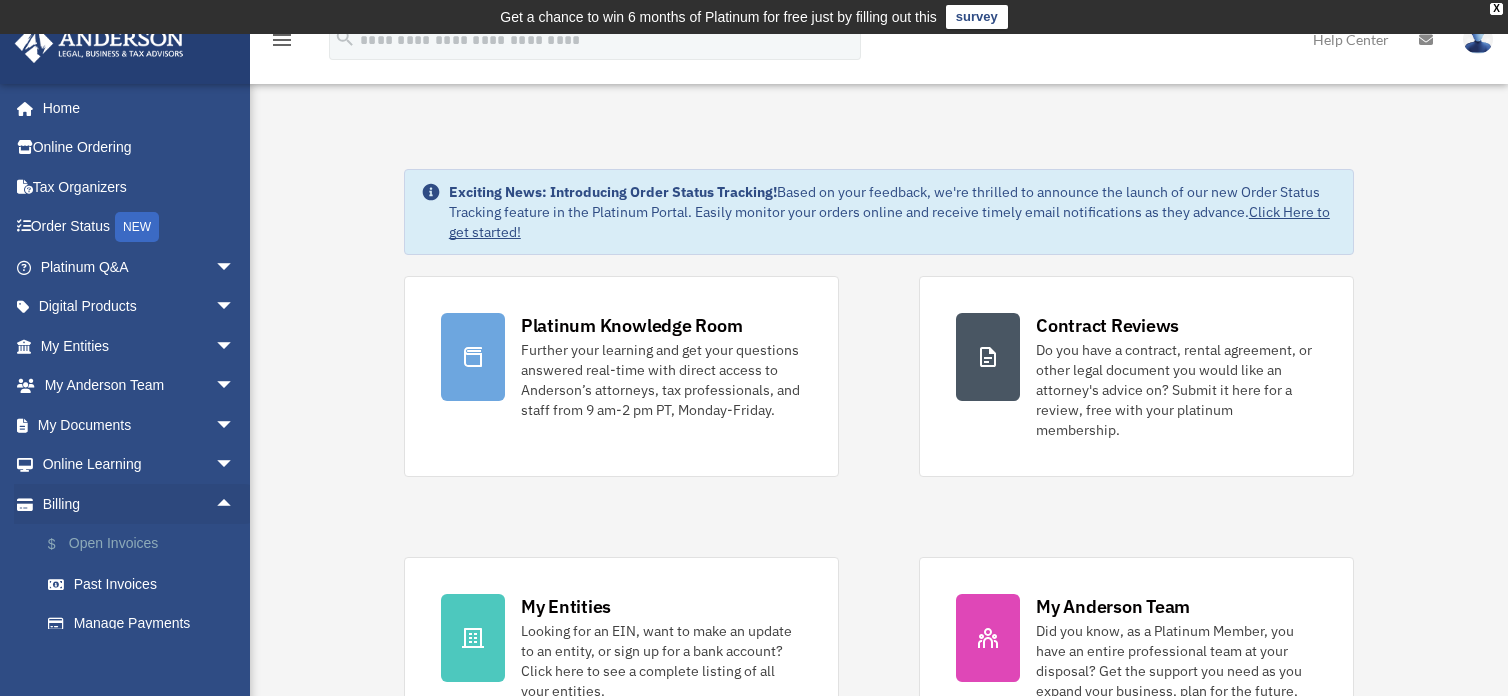 click on "$ Open Invoices" at bounding box center (146, 544) 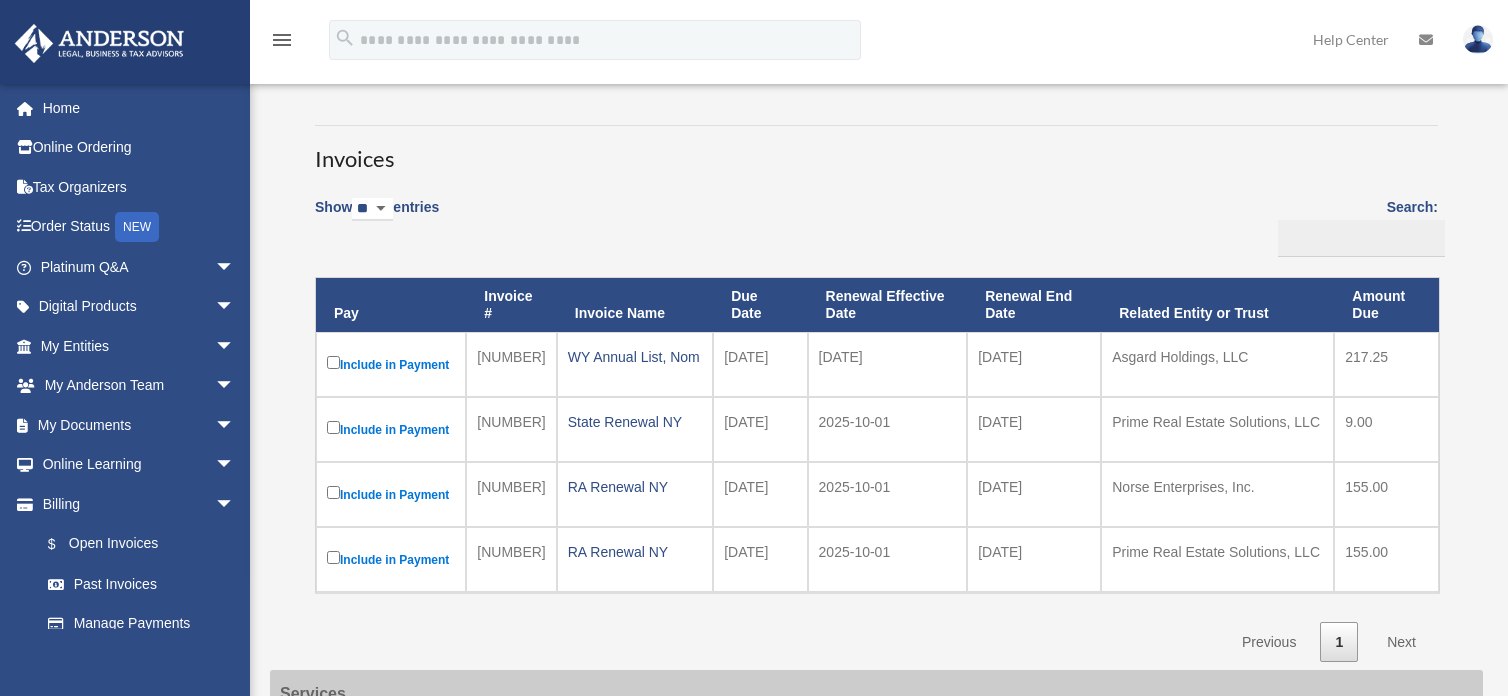 scroll, scrollTop: 115, scrollLeft: 0, axis: vertical 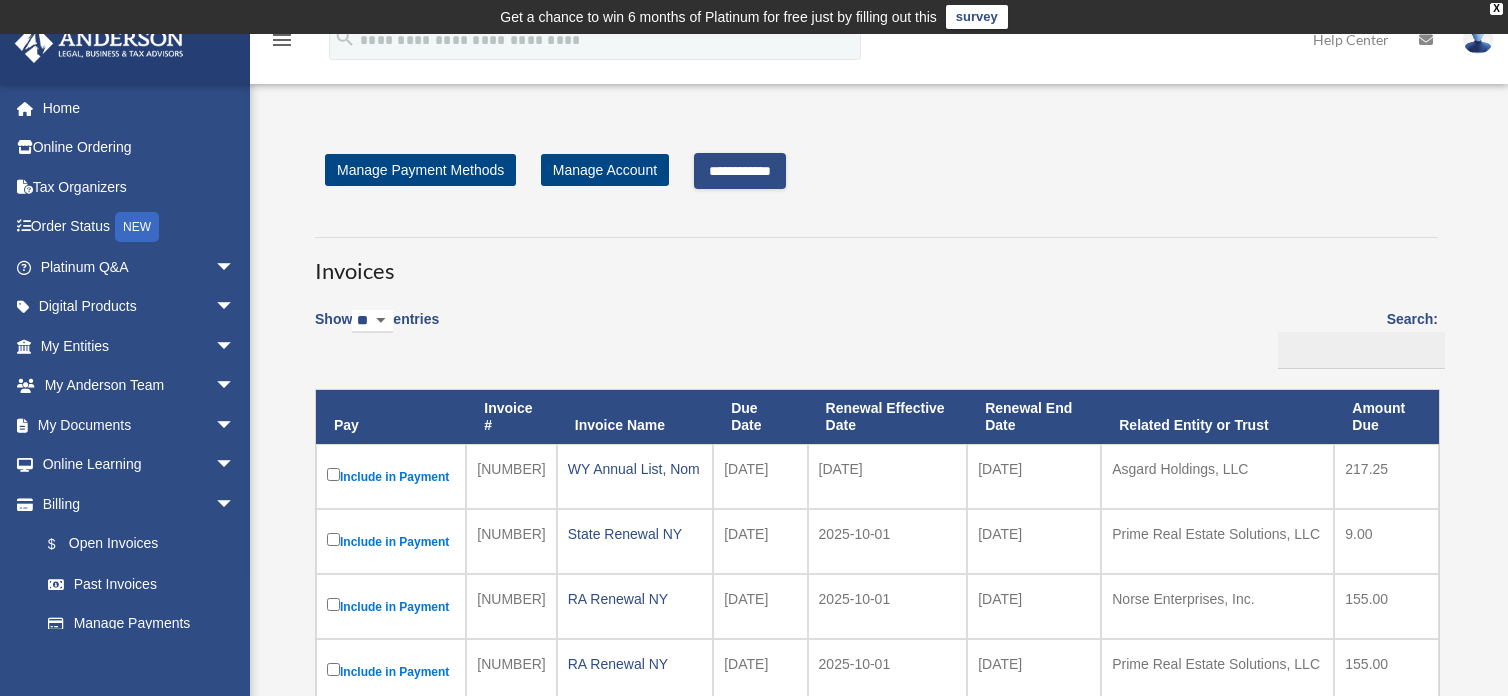 click on "**********" at bounding box center [740, 171] 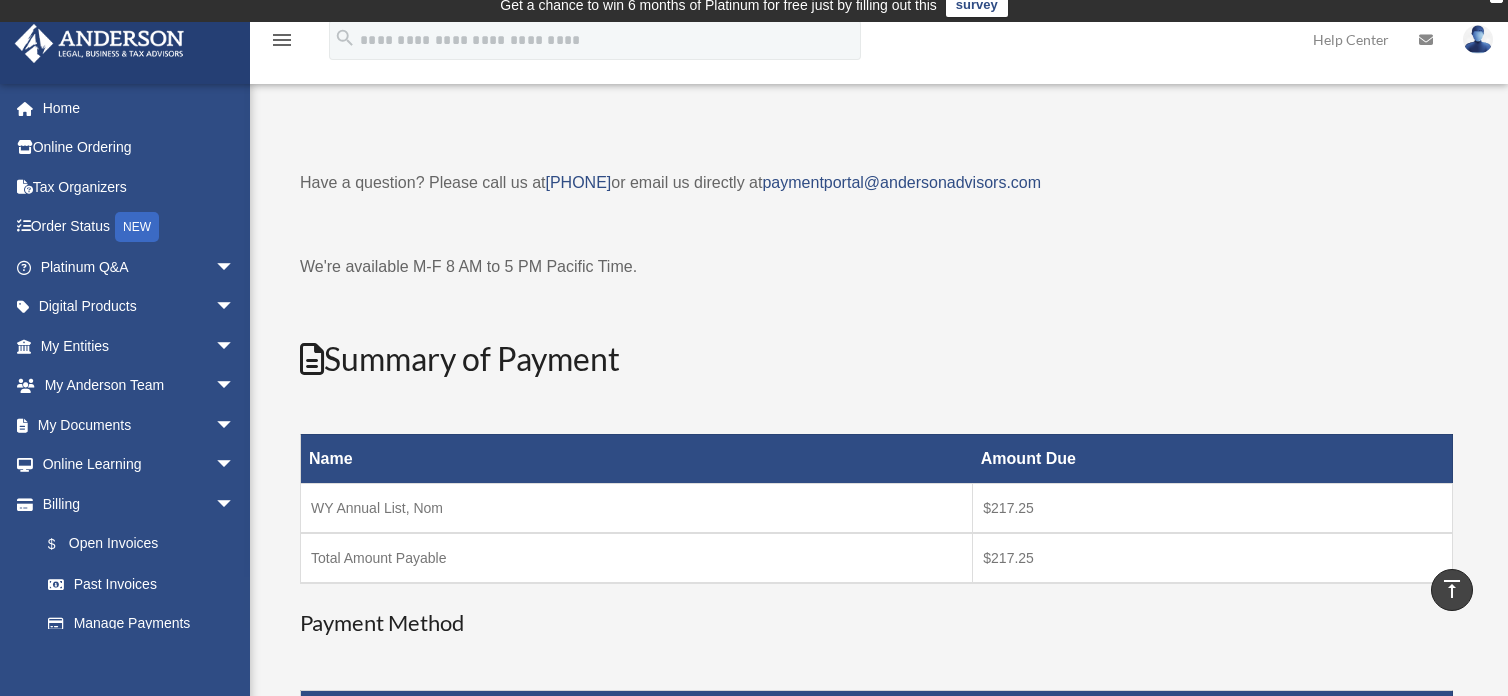scroll, scrollTop: 0, scrollLeft: 0, axis: both 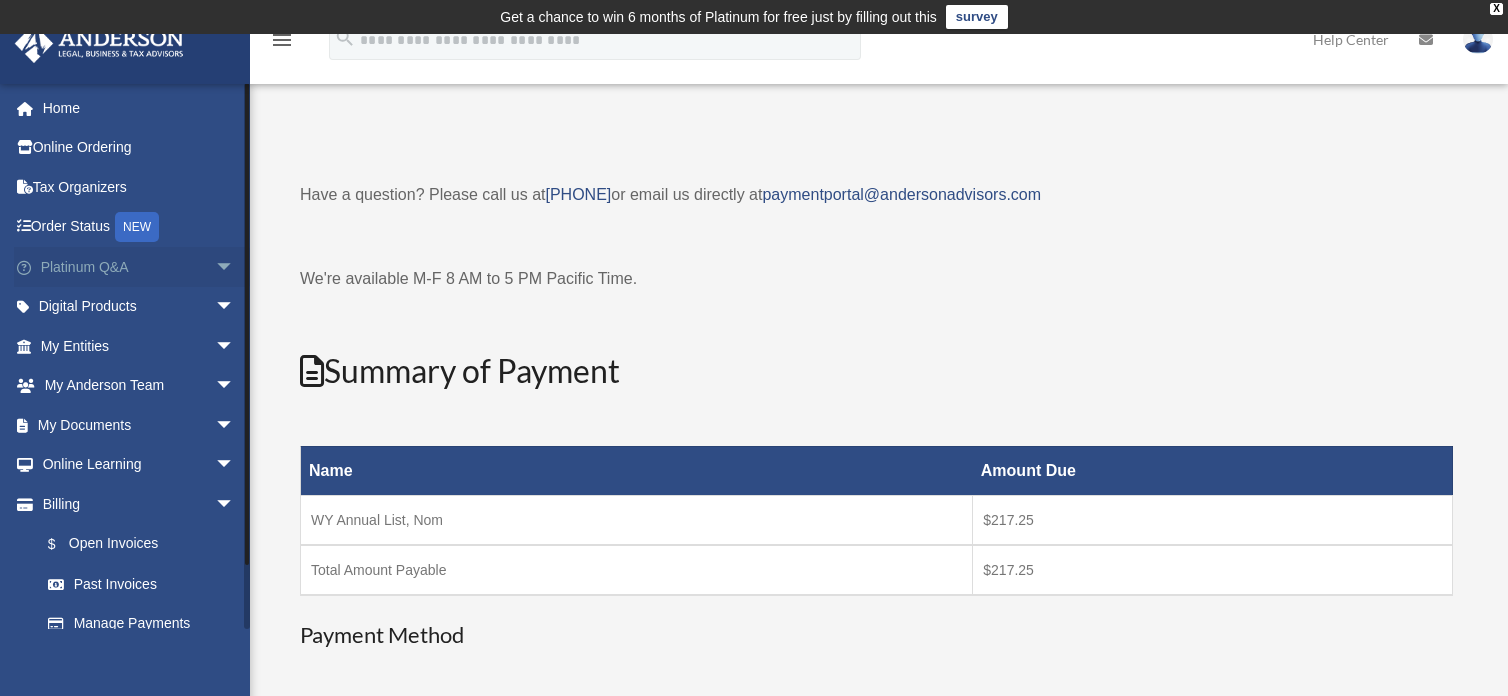 click on "arrow_drop_down" at bounding box center [235, 267] 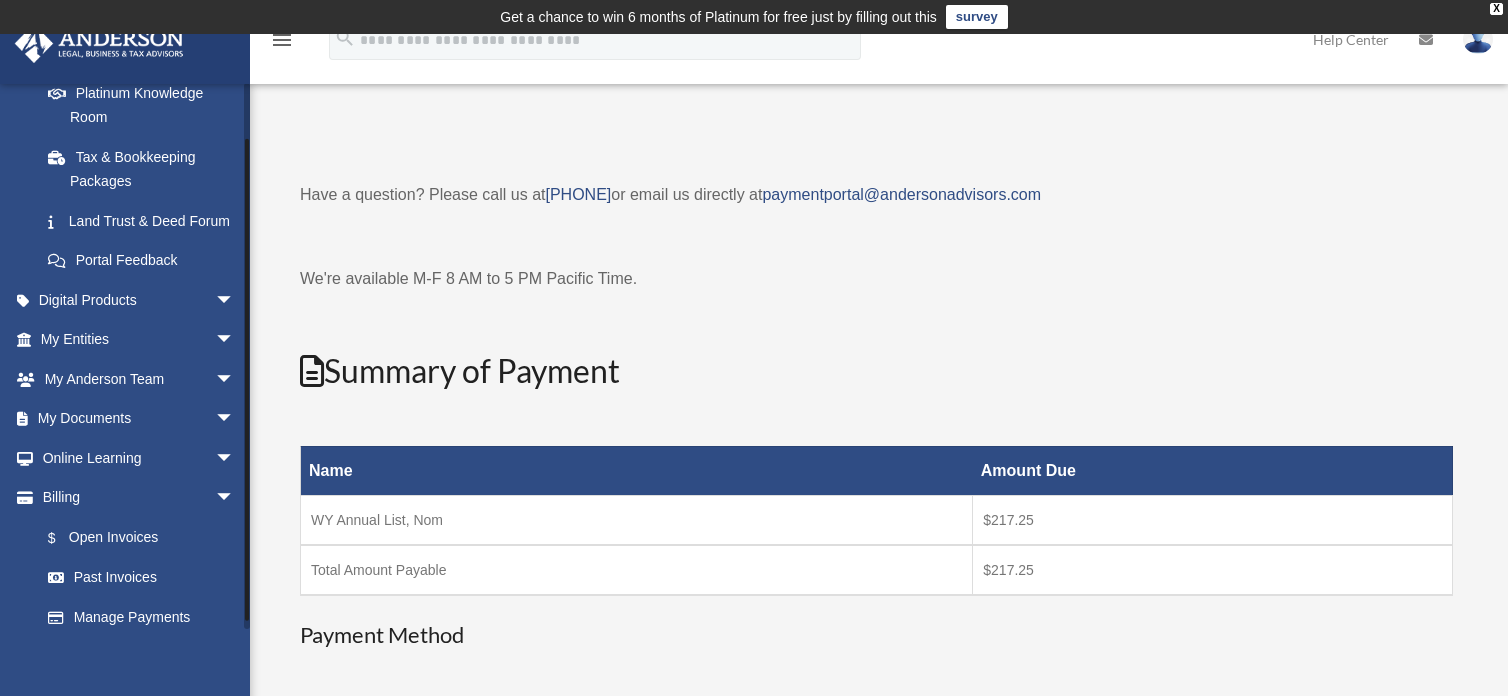 scroll, scrollTop: 428, scrollLeft: 0, axis: vertical 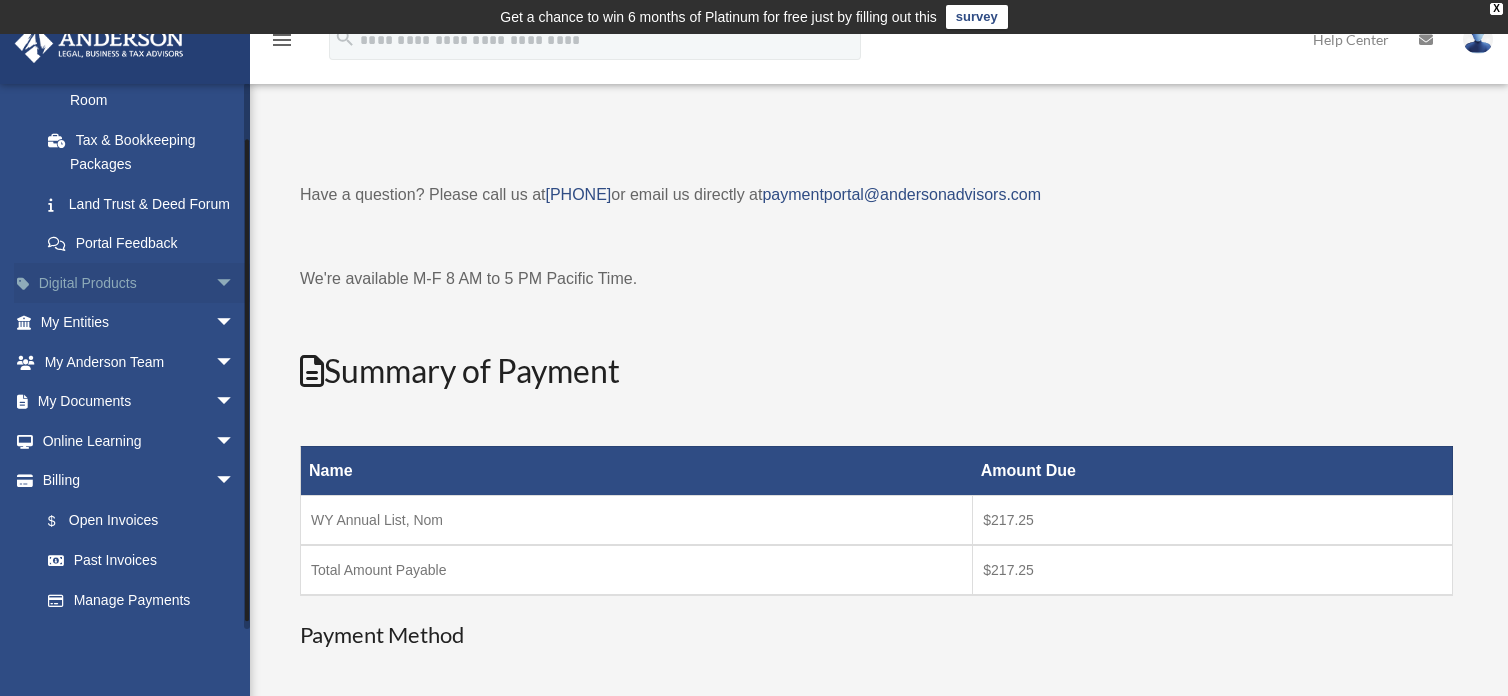 click on "arrow_drop_down" at bounding box center [235, 283] 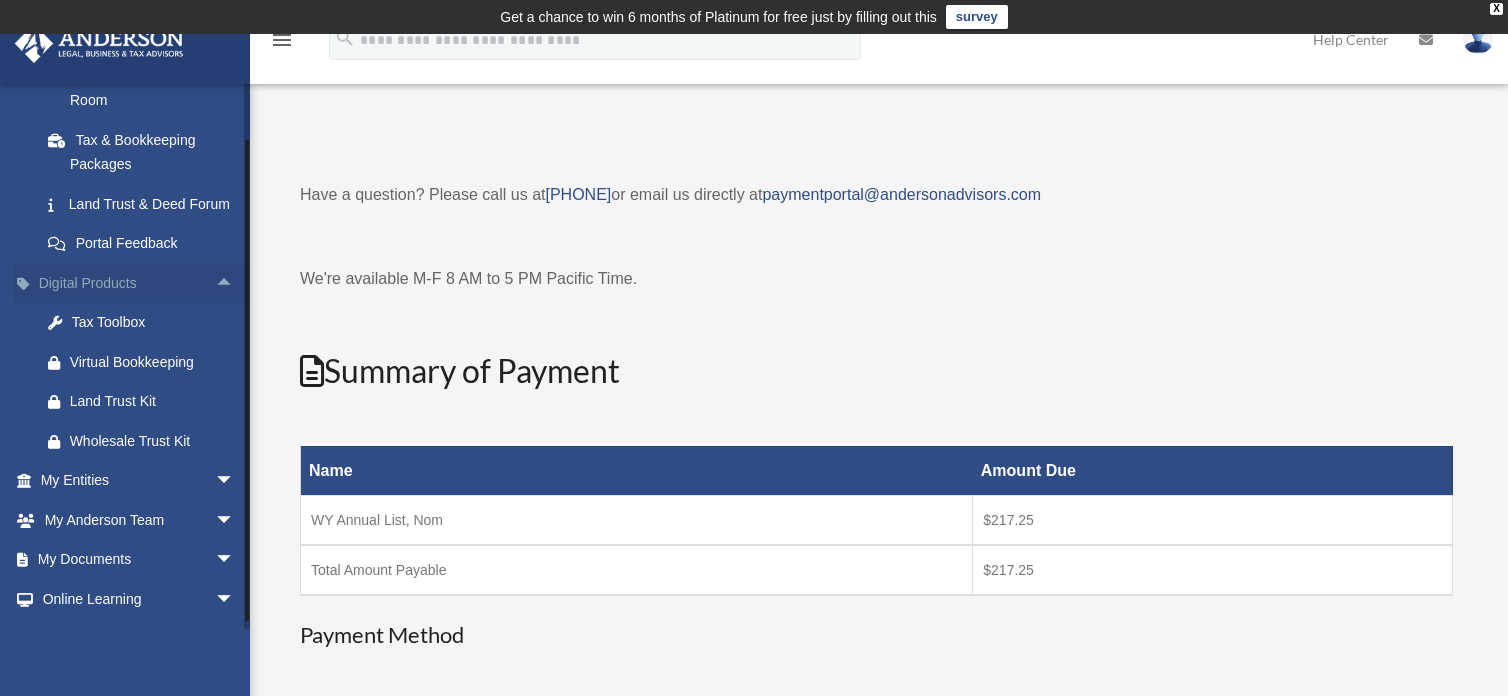 click on "arrow_drop_up" at bounding box center [235, 283] 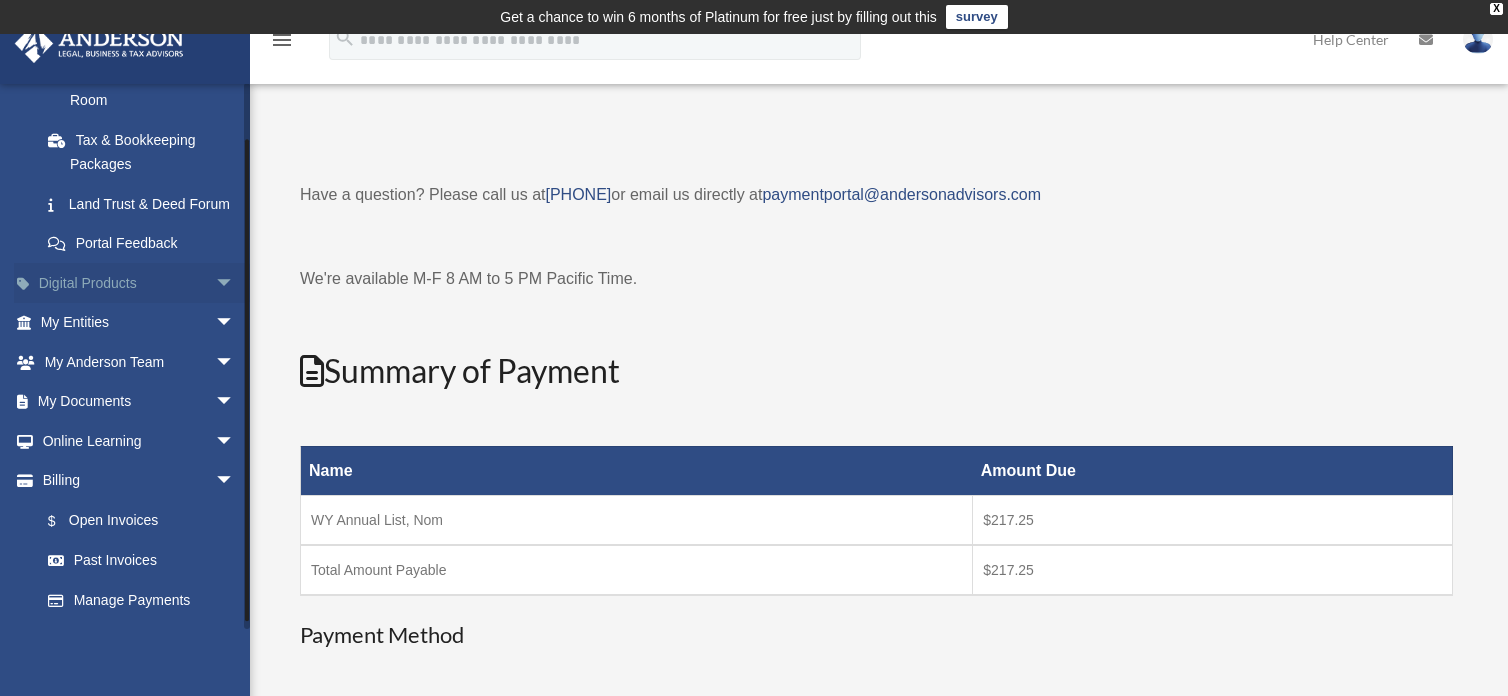 click on "arrow_drop_down" at bounding box center (235, 283) 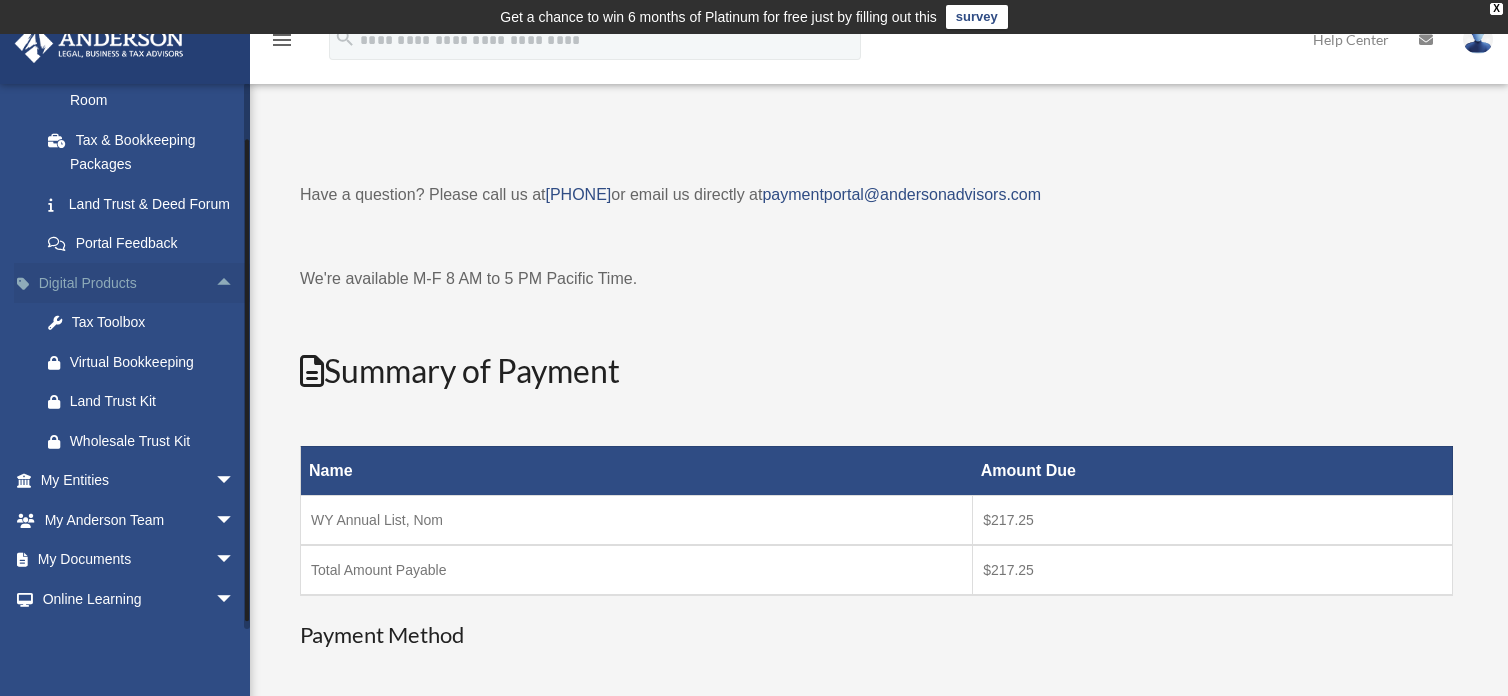 click on "arrow_drop_up" at bounding box center (235, 283) 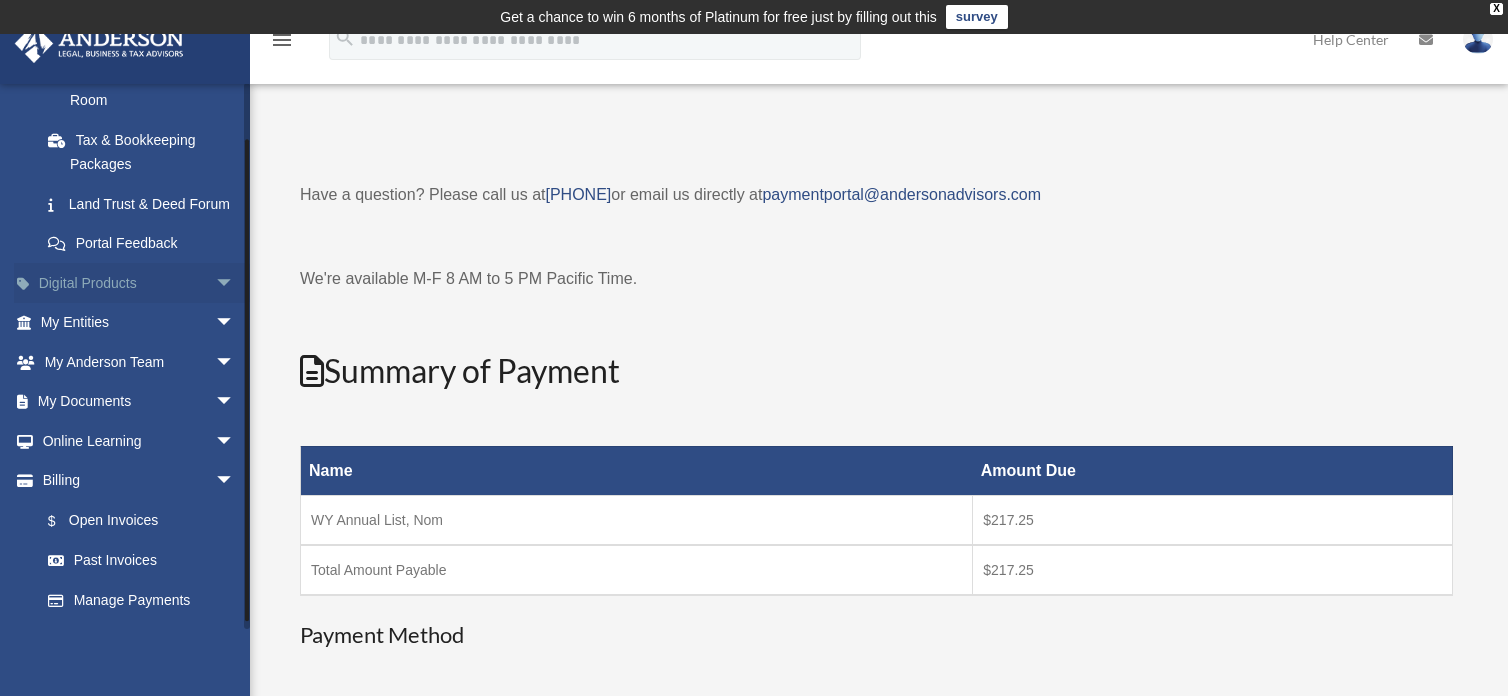 scroll, scrollTop: 487, scrollLeft: 0, axis: vertical 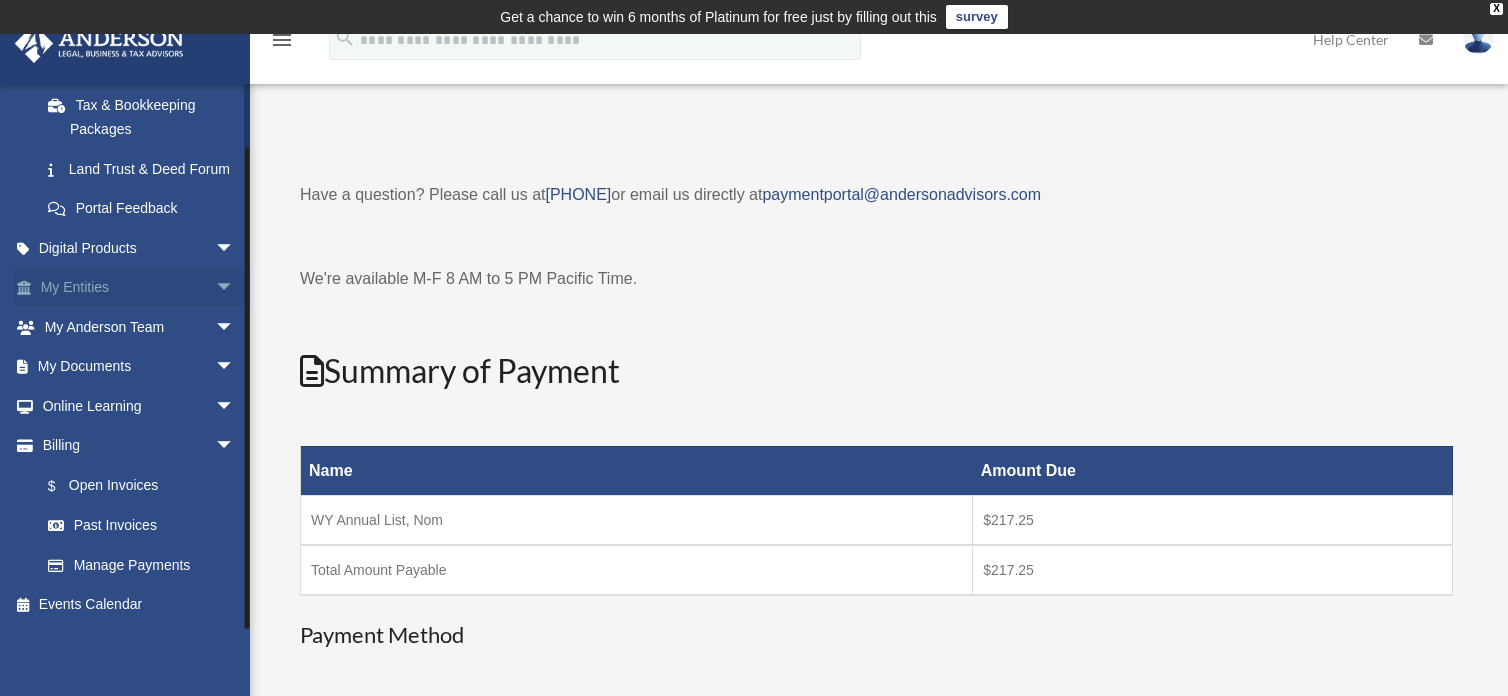 click on "arrow_drop_down" at bounding box center [235, 288] 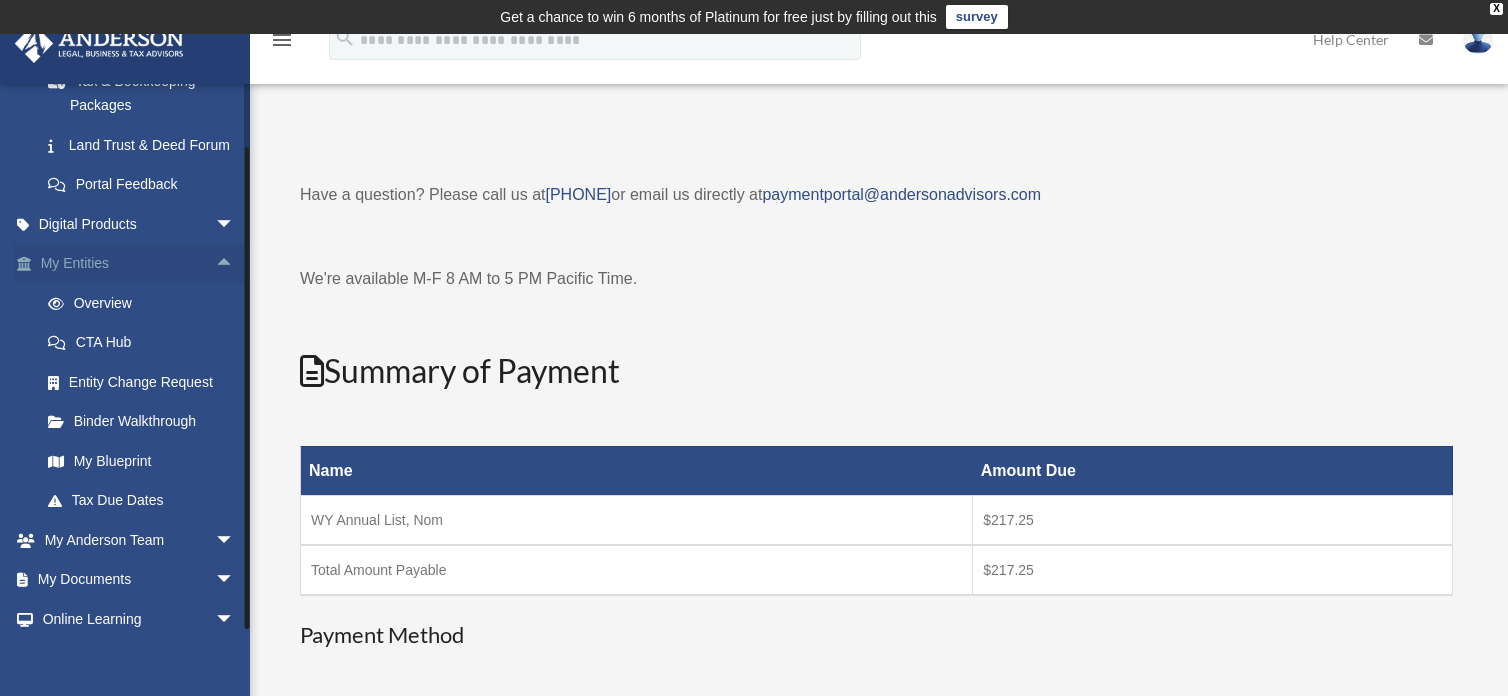 click on "arrow_drop_up" at bounding box center [235, 264] 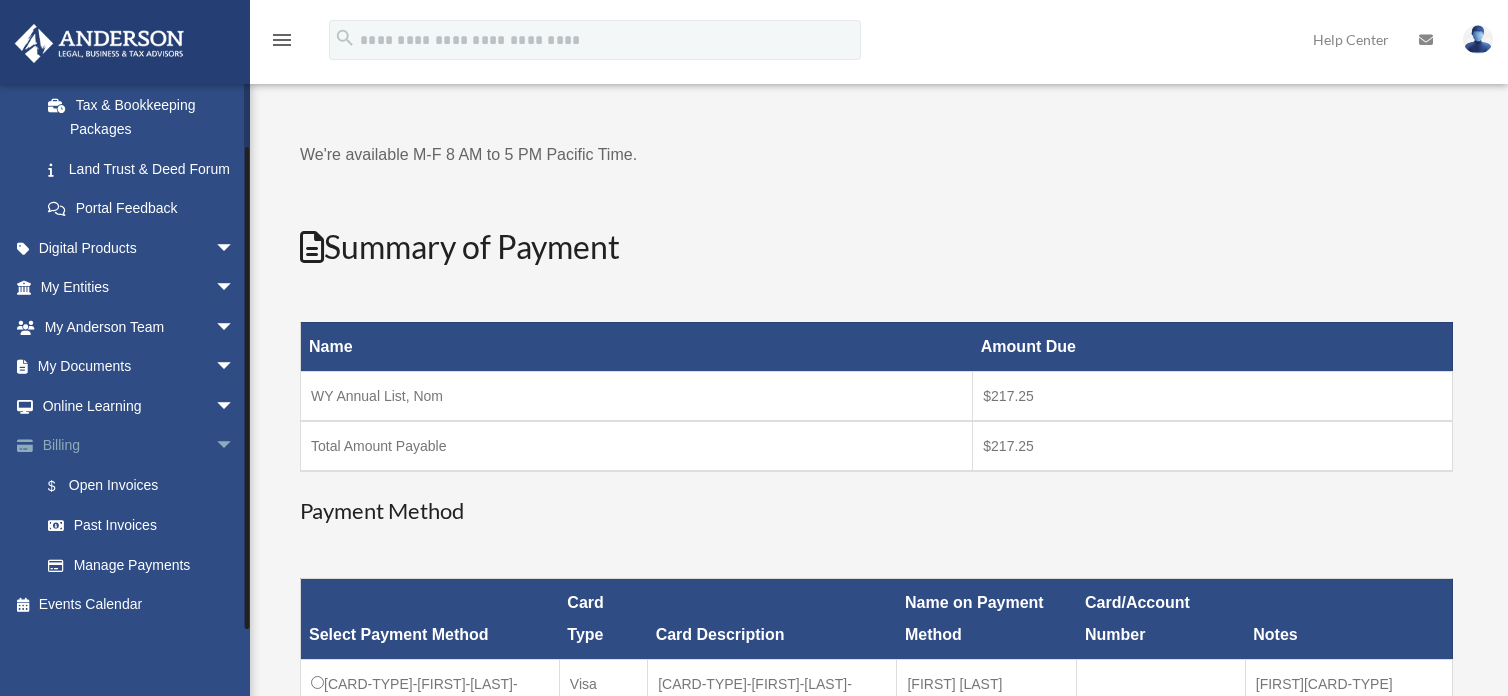 scroll, scrollTop: 126, scrollLeft: 0, axis: vertical 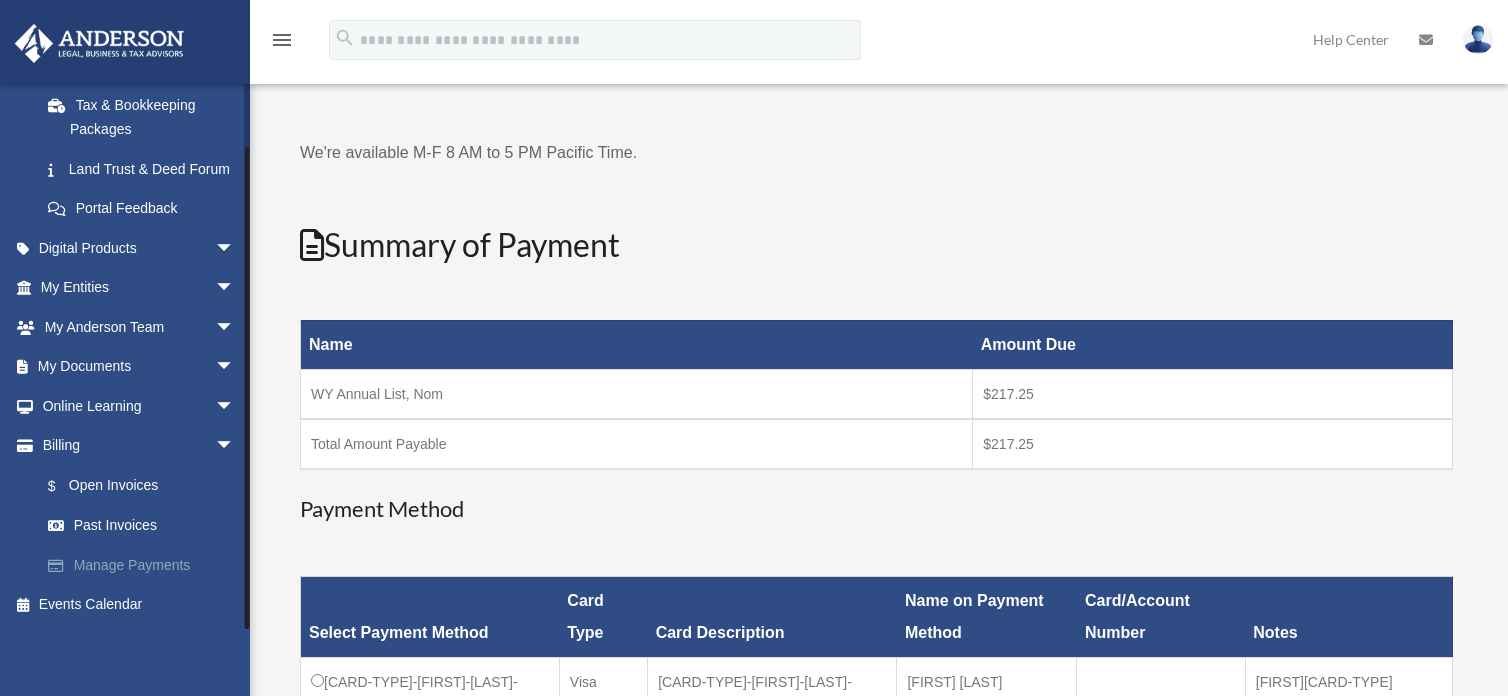click on "Manage Payments" at bounding box center (146, 565) 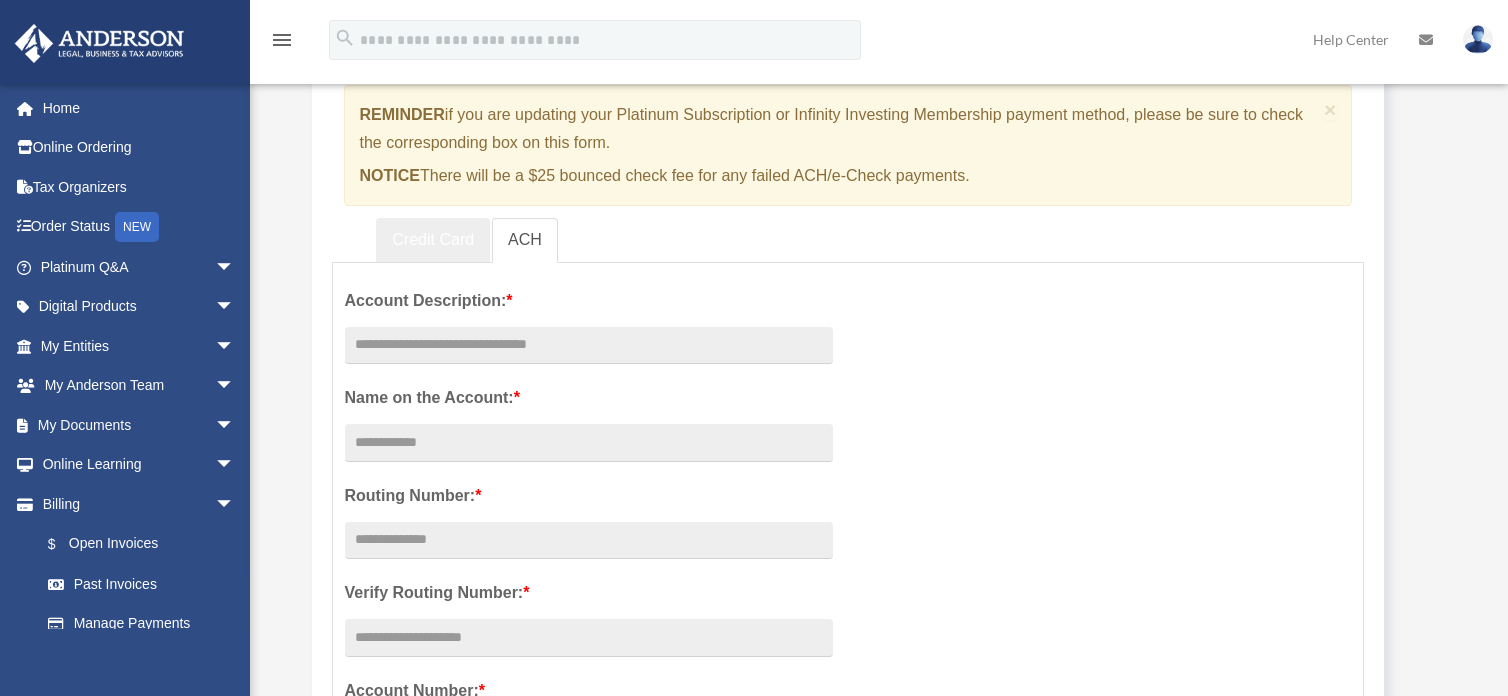 scroll, scrollTop: 210, scrollLeft: 0, axis: vertical 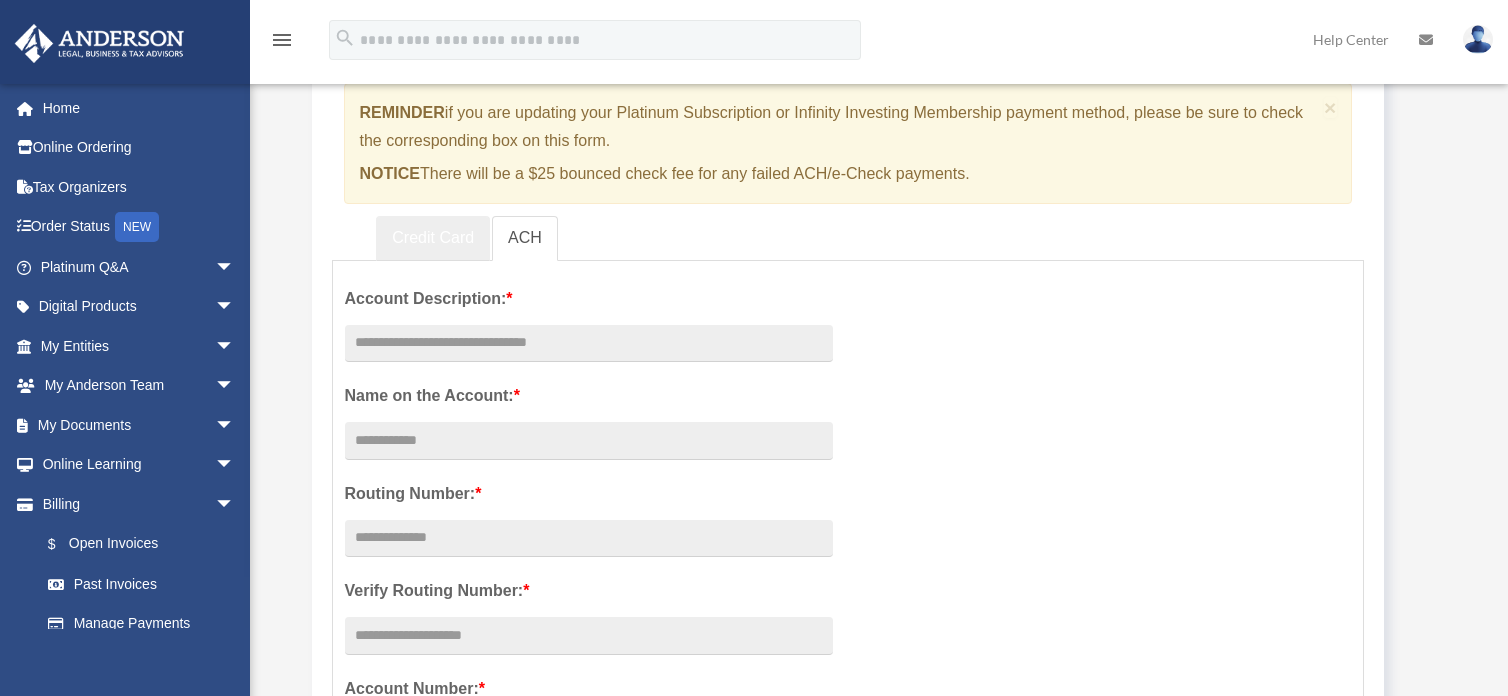click on "Credit Card" at bounding box center [433, 238] 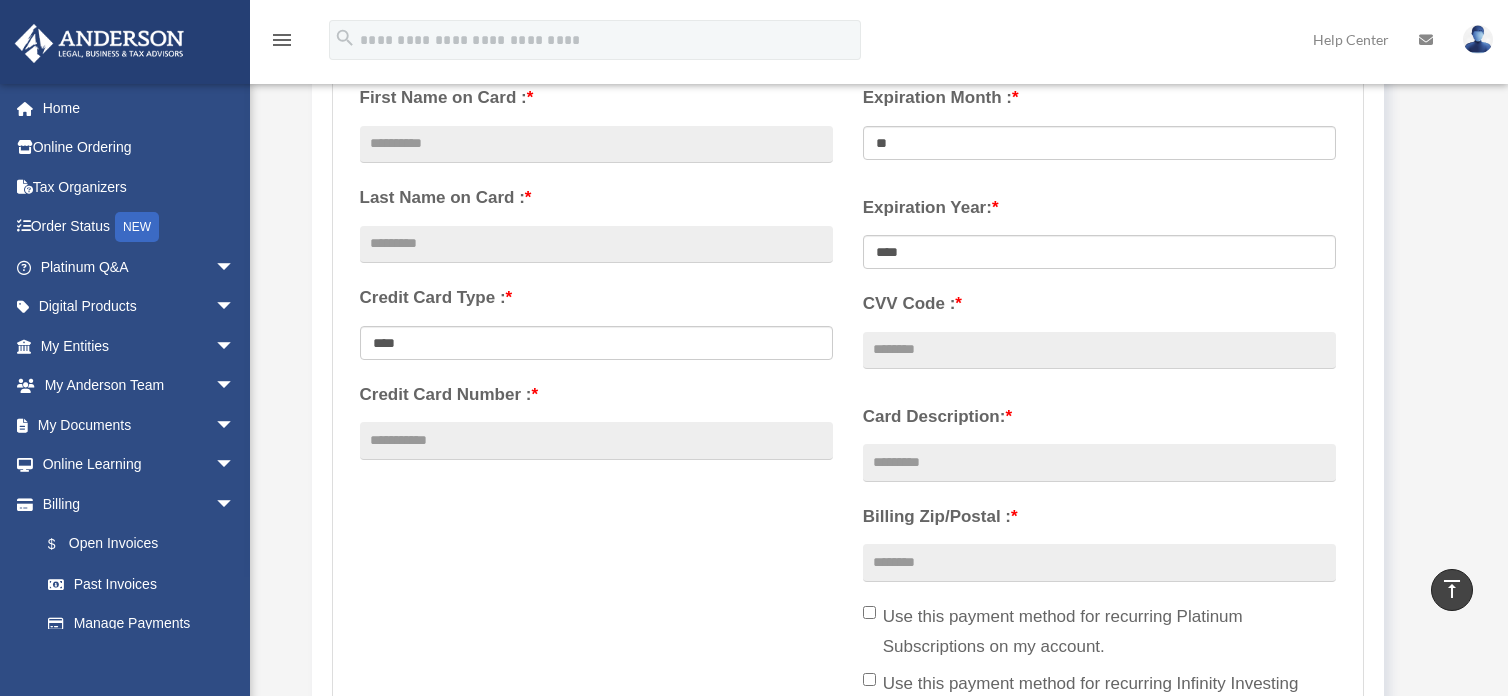 scroll, scrollTop: 410, scrollLeft: 0, axis: vertical 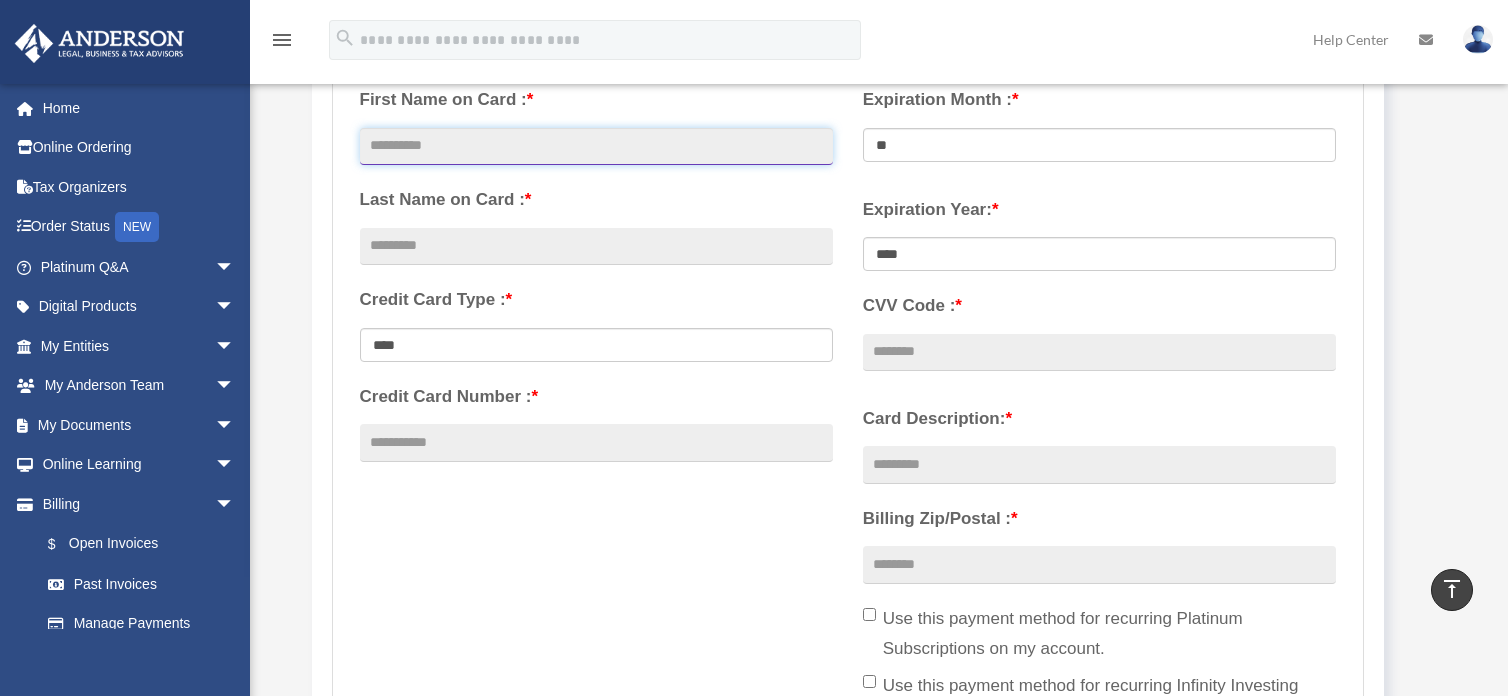click at bounding box center [596, 147] 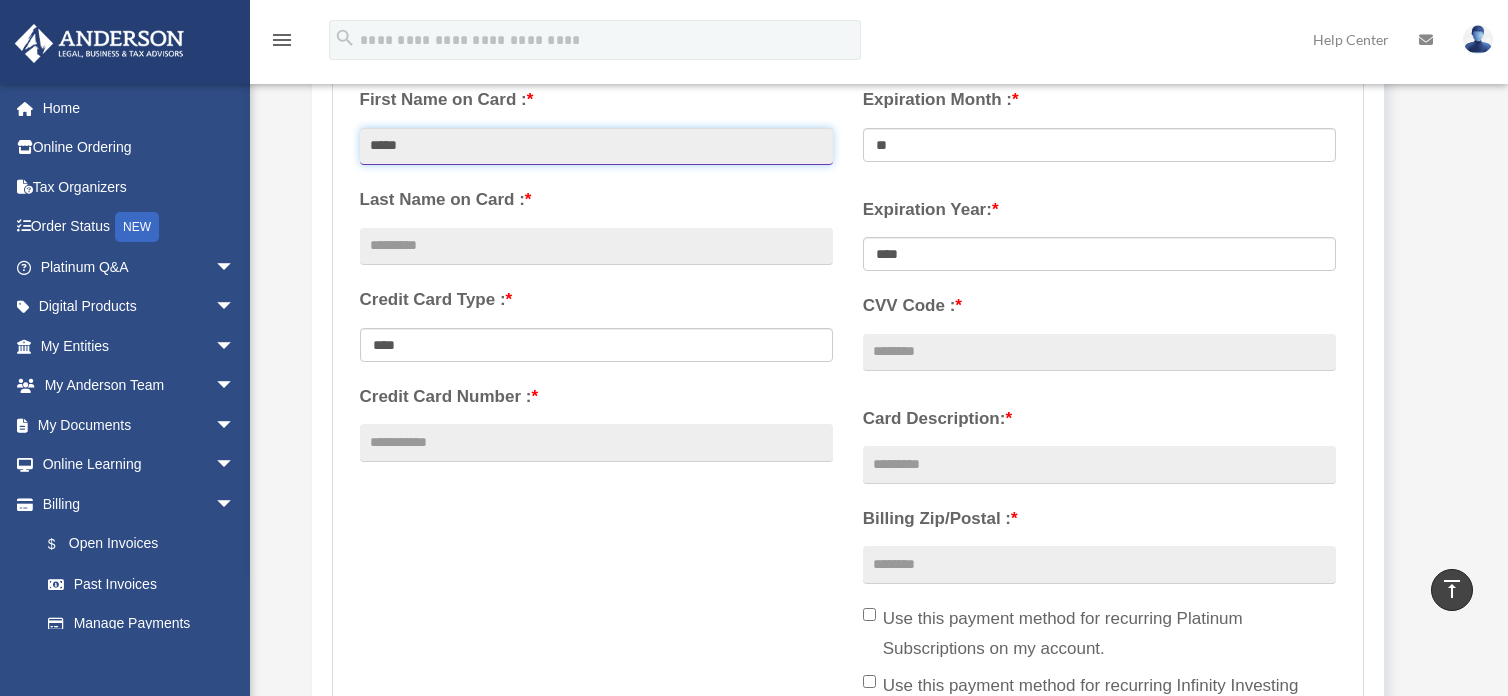 type on "*****" 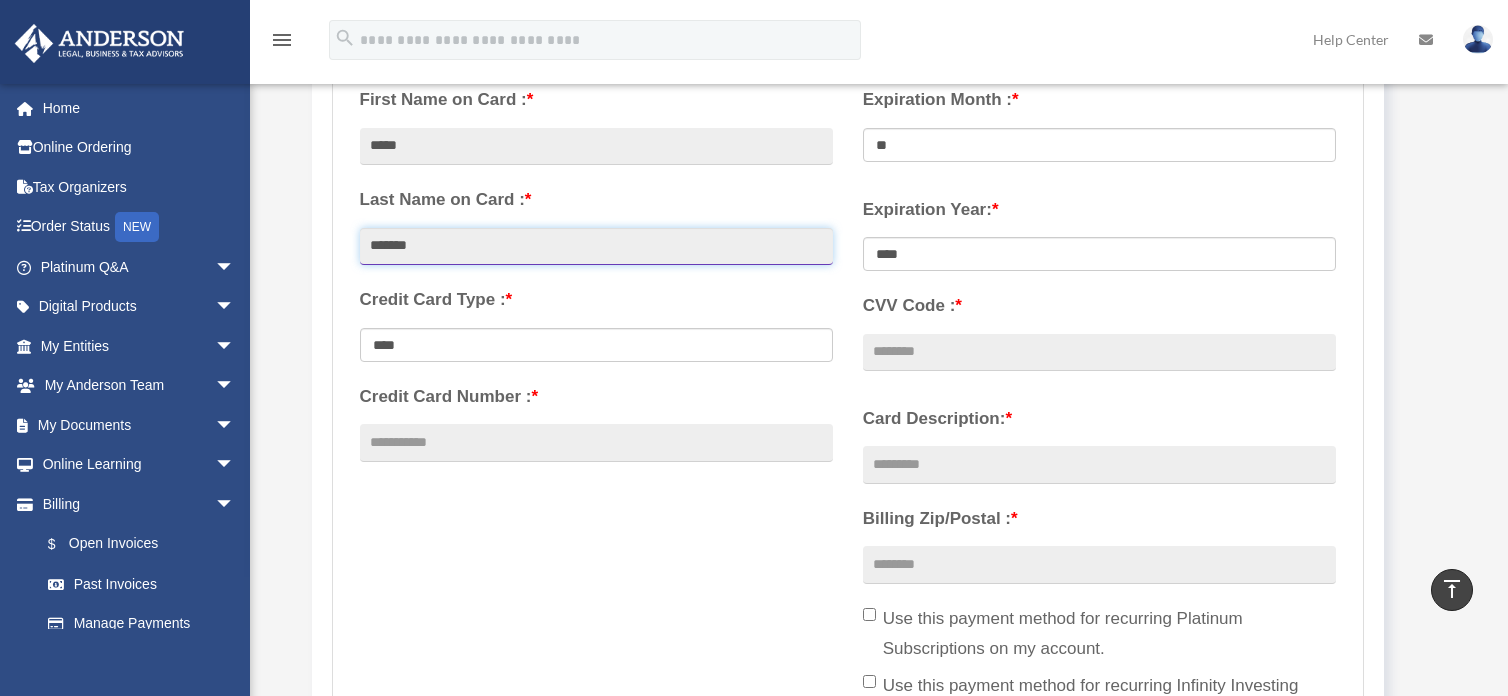 type on "*******" 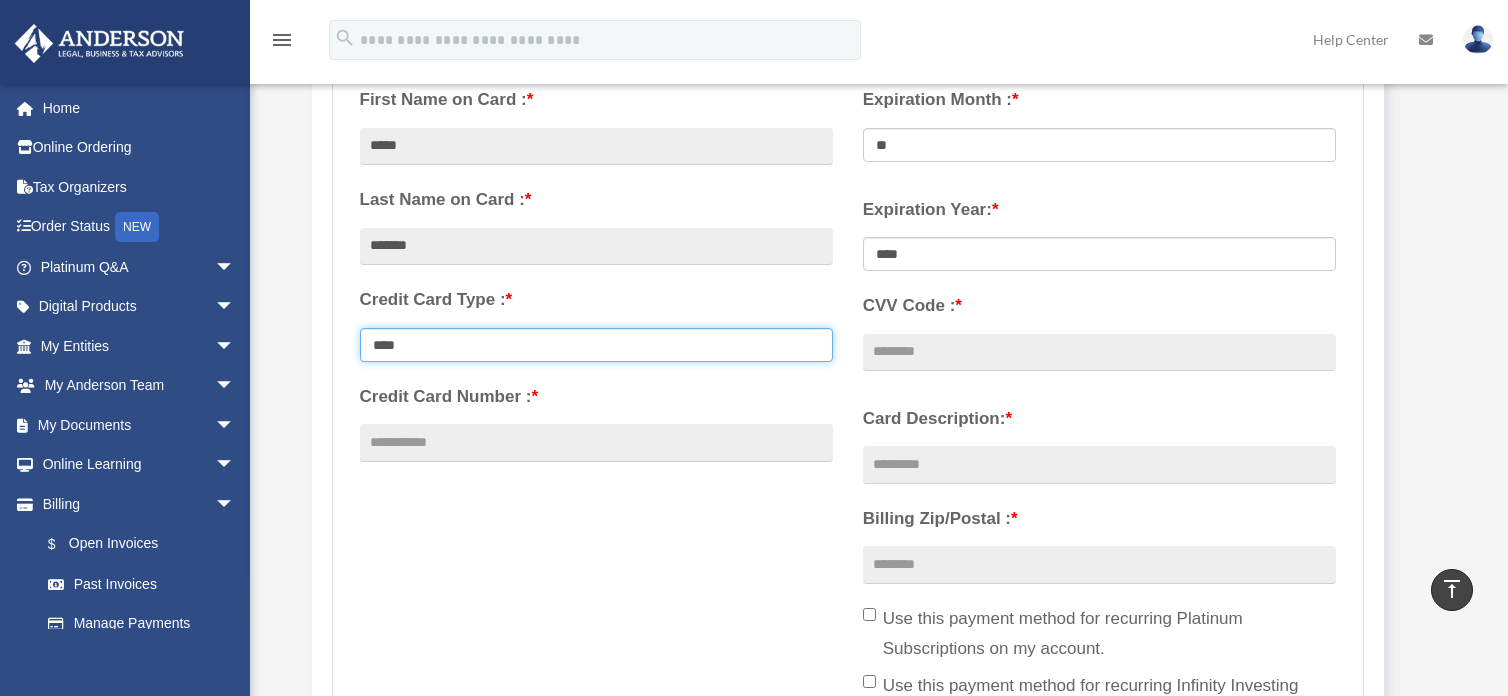 click on "**********" at bounding box center [596, 345] 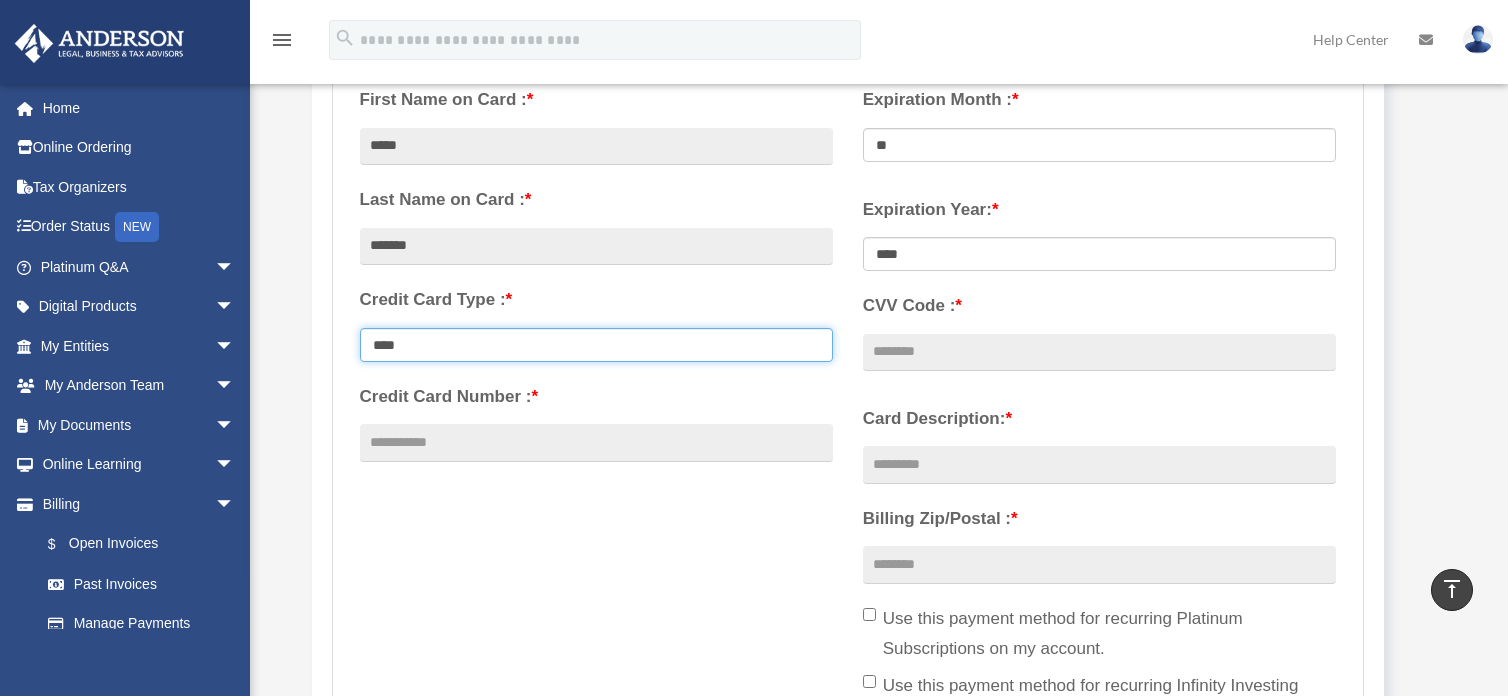 select on "****" 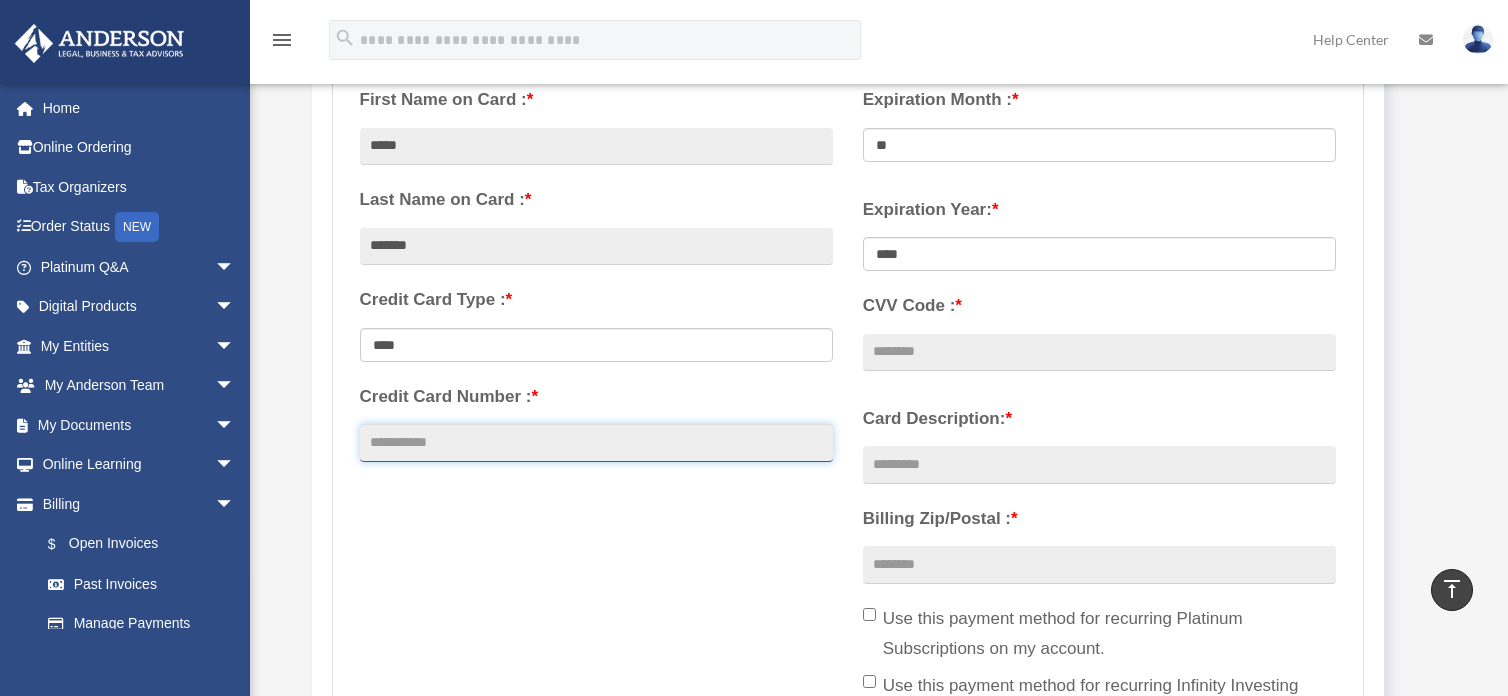 click on "Credit Card Number : *" at bounding box center [596, 443] 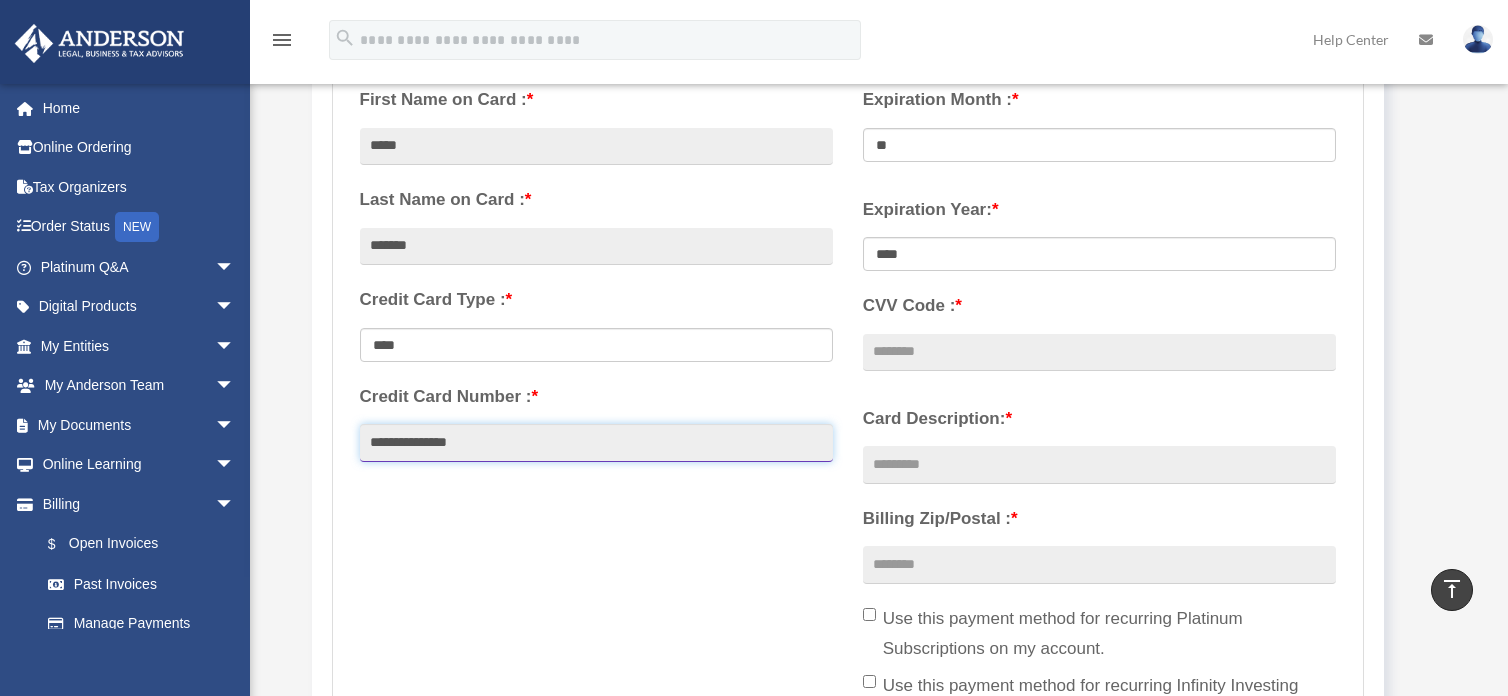 type on "**********" 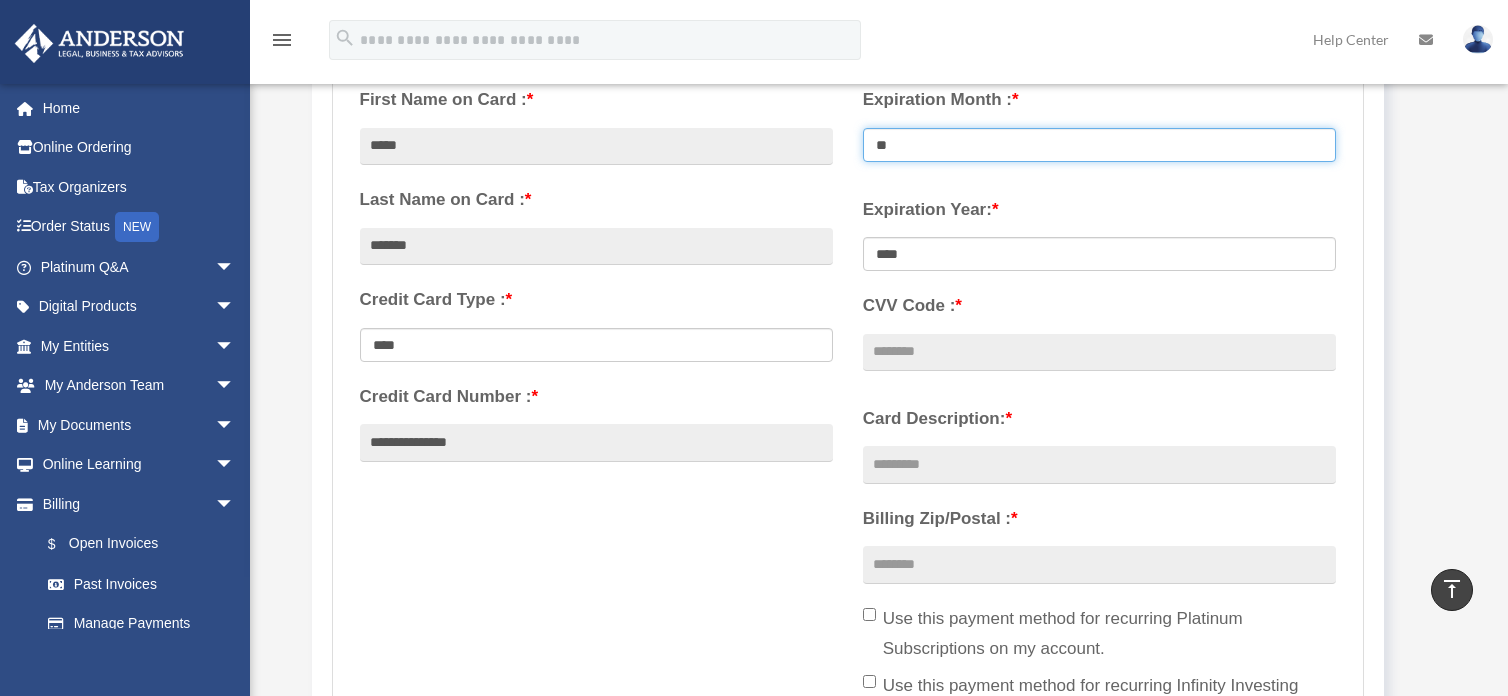 click on "**
**
**
**
**
**
**
** ** ** ** **" at bounding box center (1099, 145) 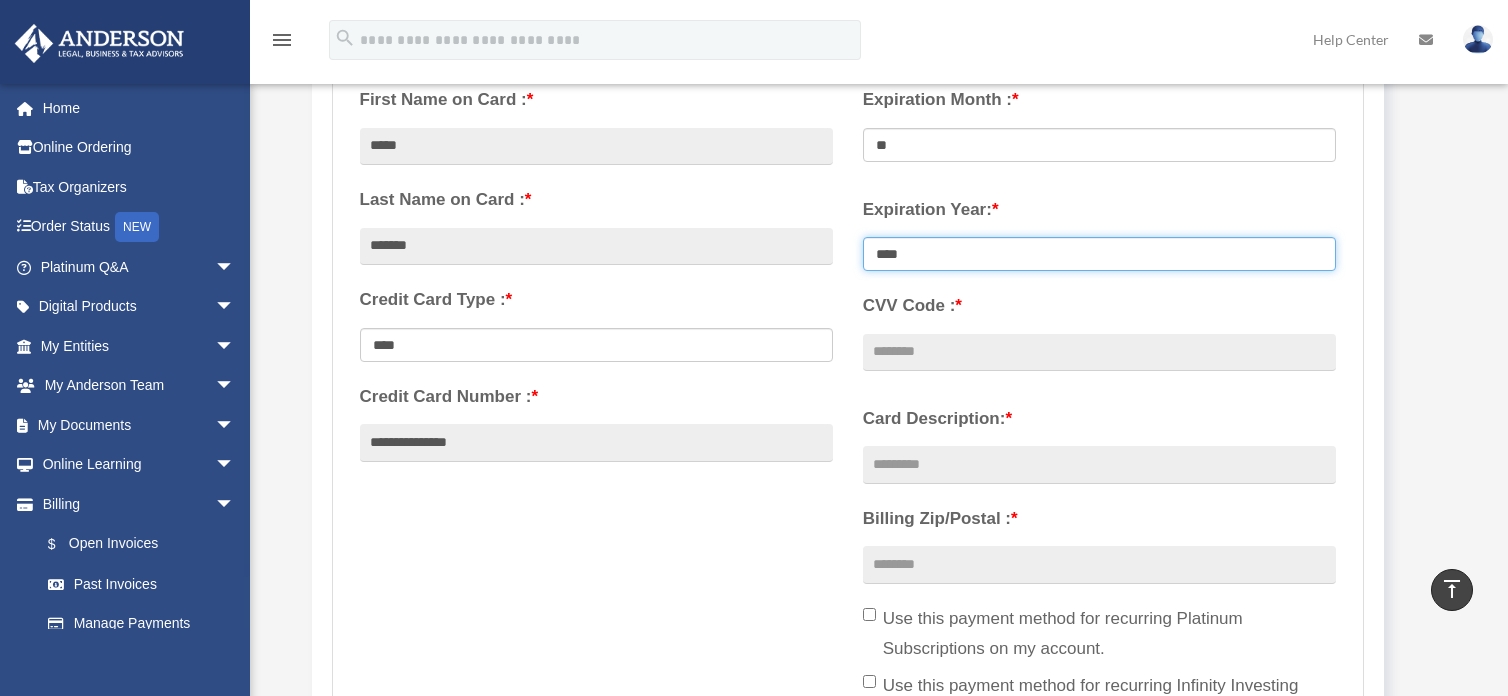 click on "****
****
****
****
****
****
****
**** ****" at bounding box center (1099, 254) 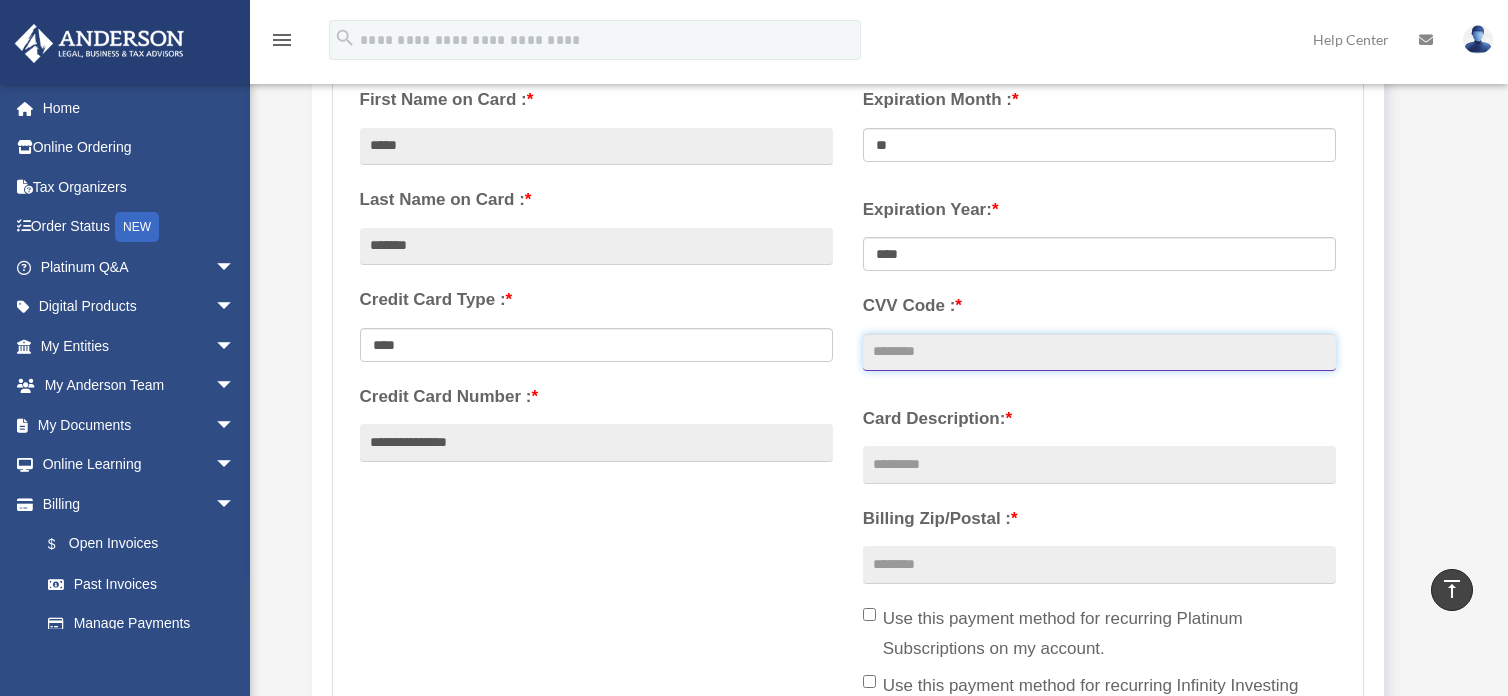 click on "CVV Code : *" at bounding box center [1099, 353] 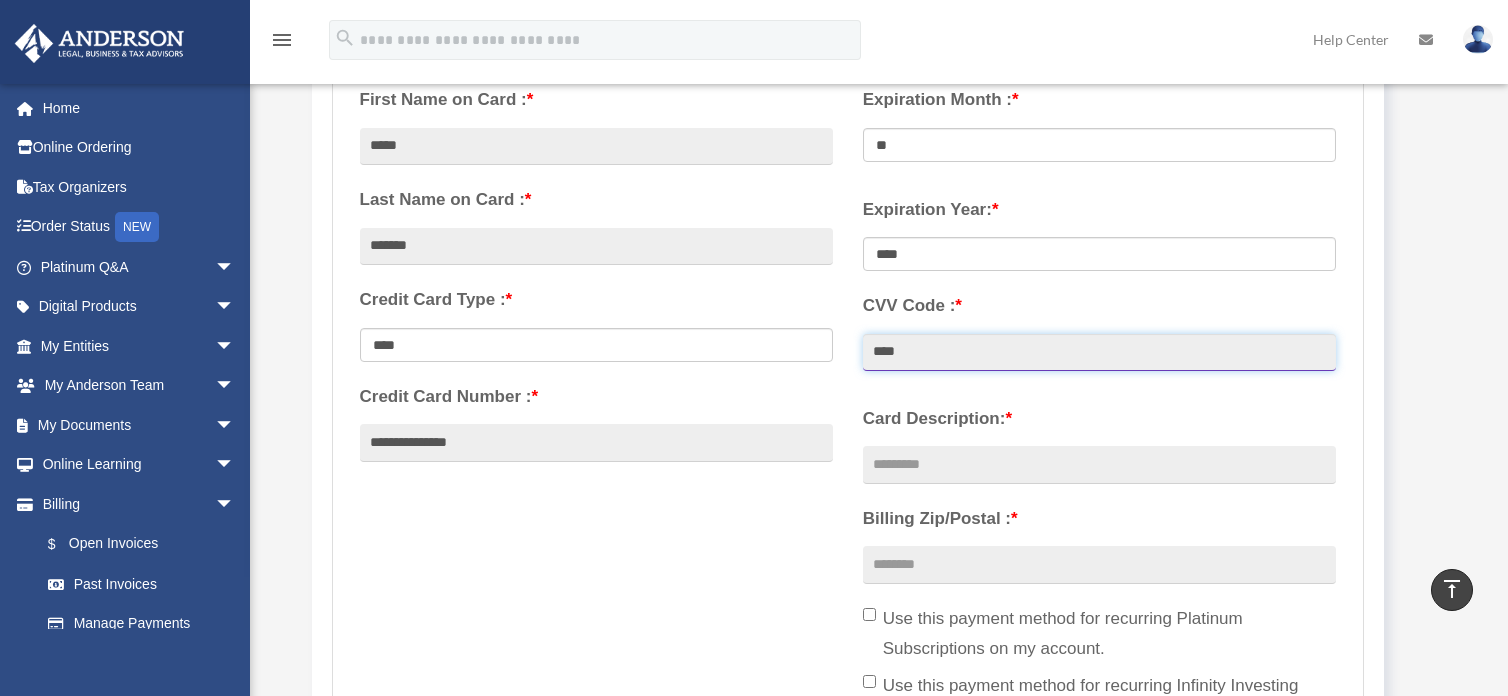 type on "****" 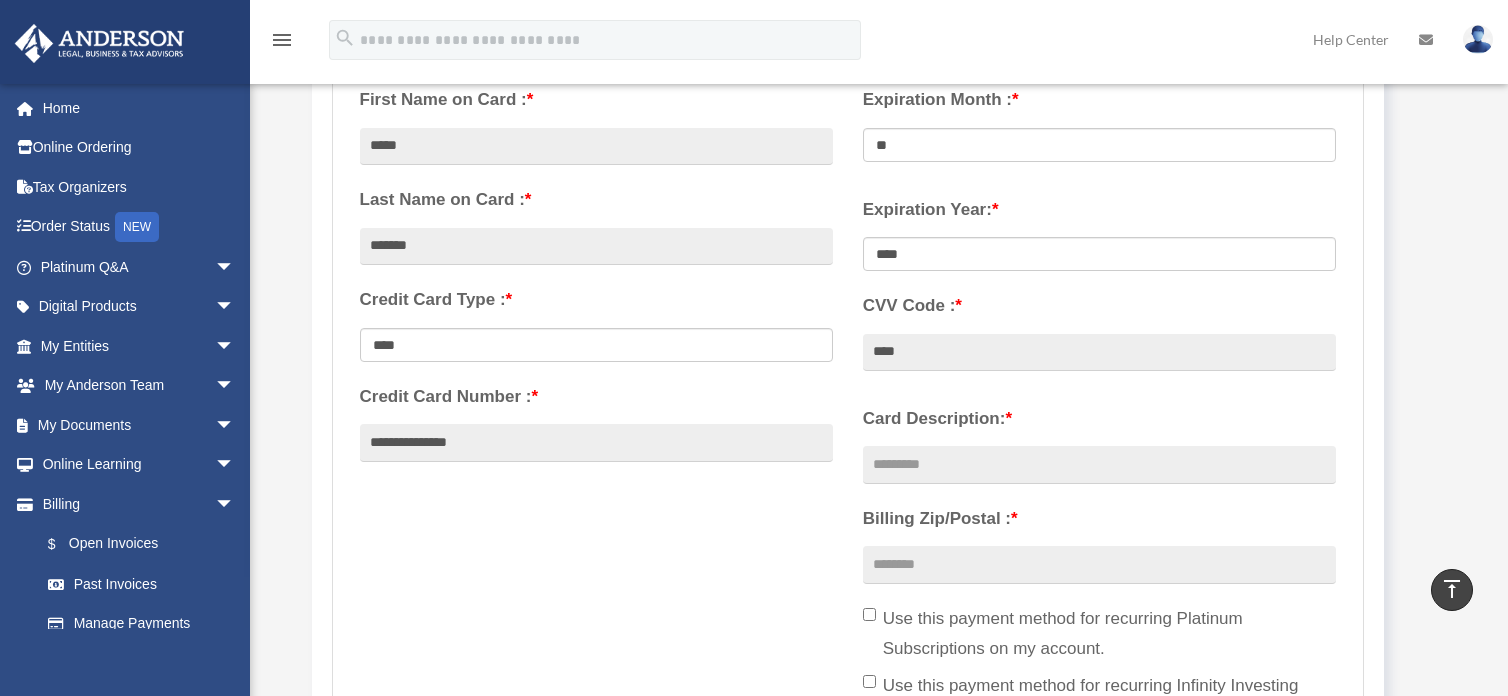 click on "Card Description: *
Billing Zip/Postal : *
Use this payment
method for recurring Platinum
Subscriptions on my account." at bounding box center (1099, 566) 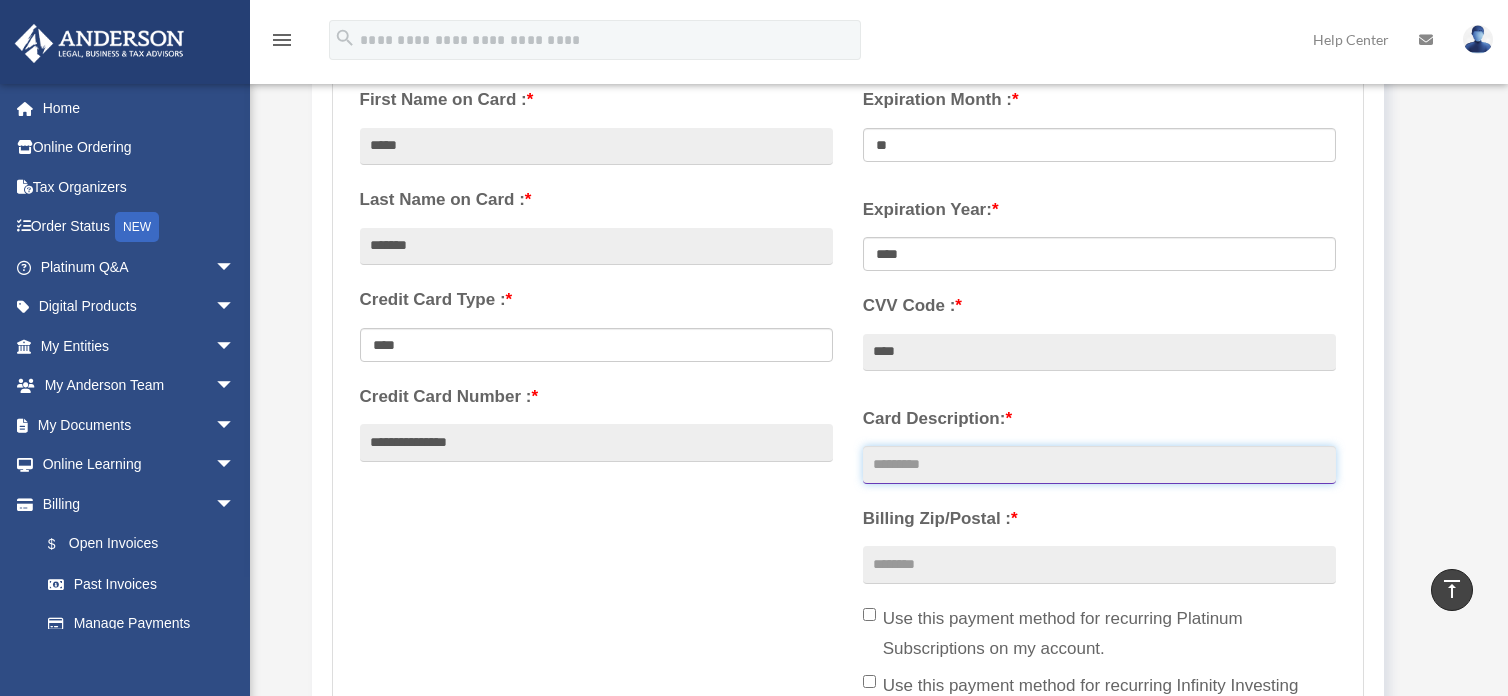 click on "Card Description: *" at bounding box center (1099, 465) 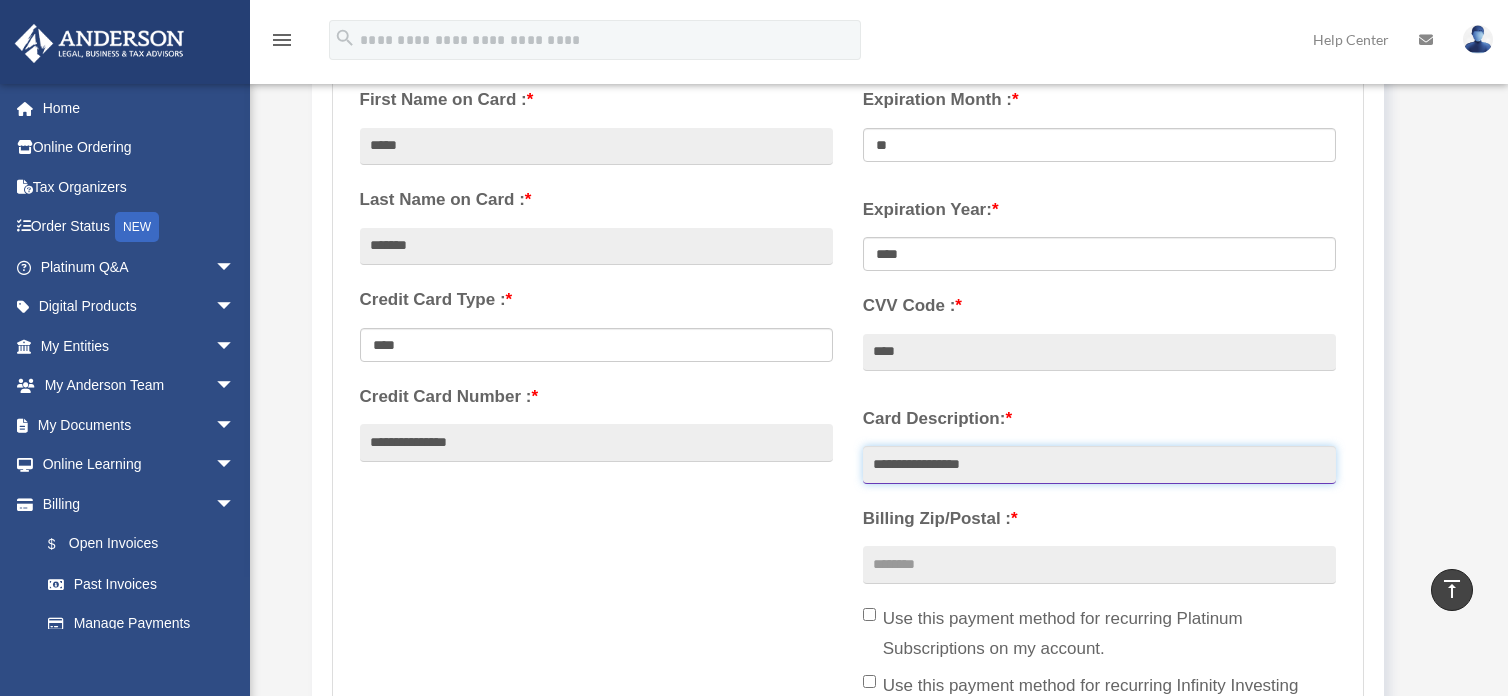 type on "**********" 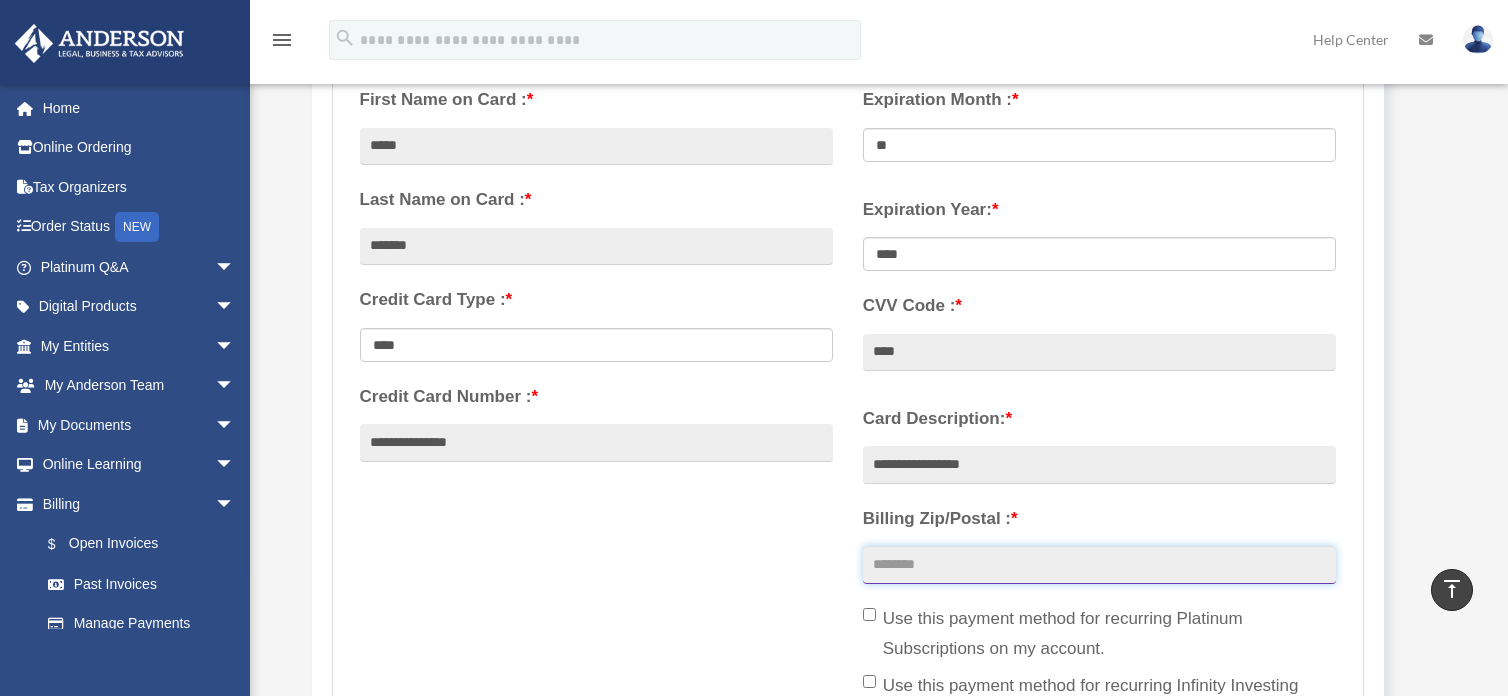 click on "Billing Zip/Postal : *" at bounding box center (1099, 565) 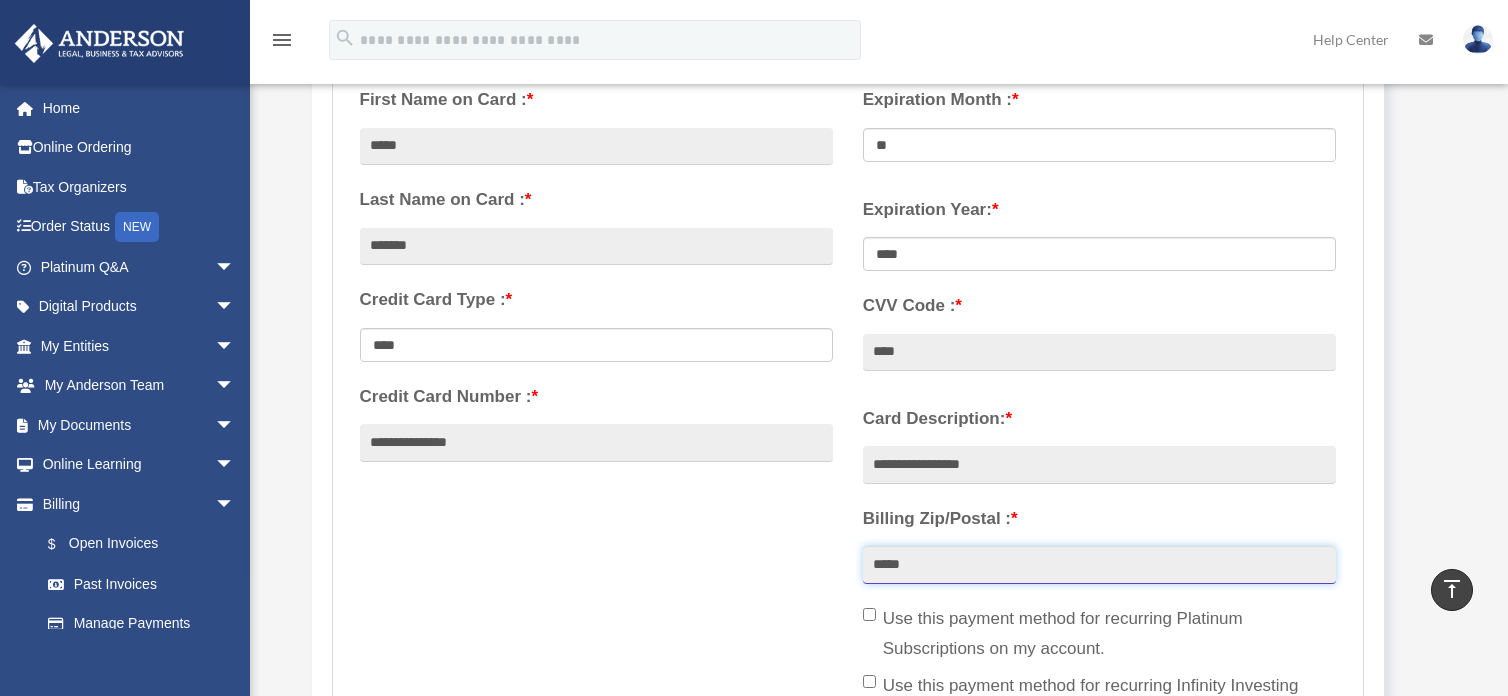 type on "*****" 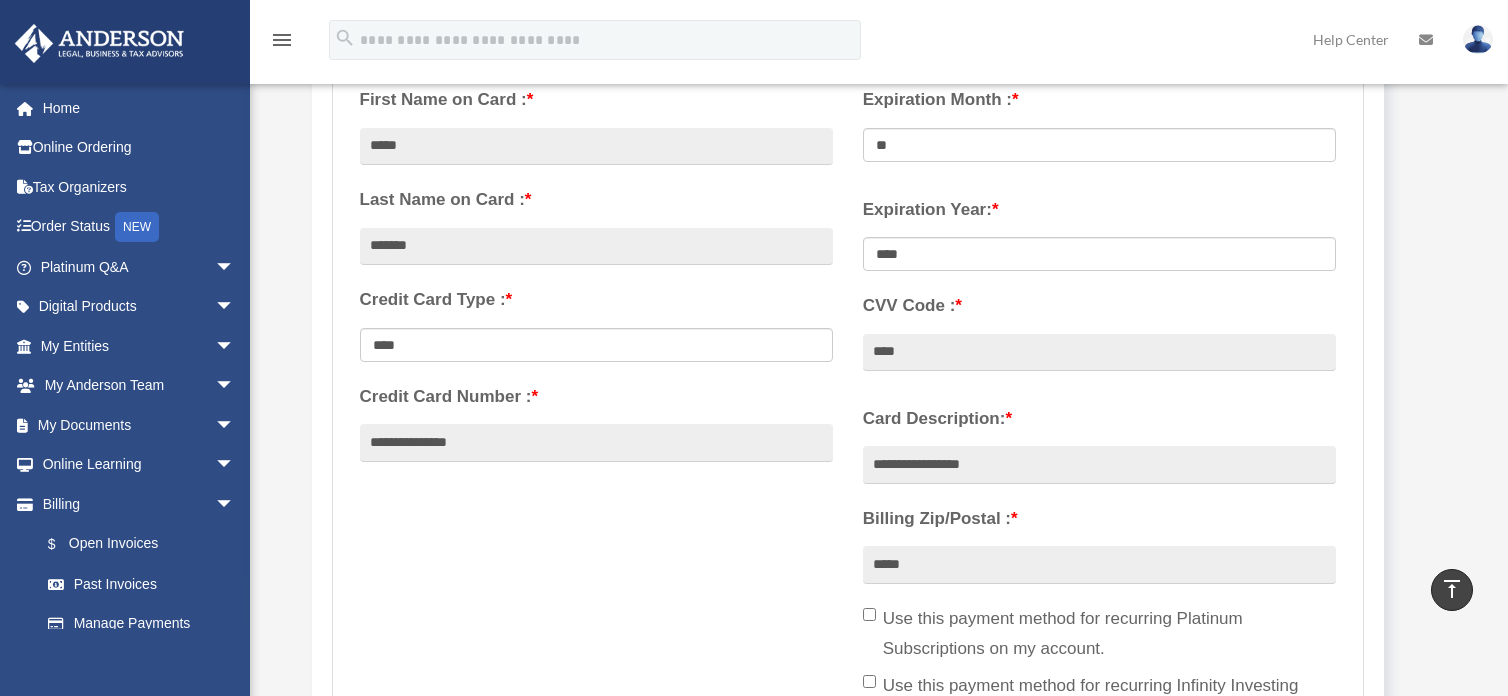 click on "**********" at bounding box center [848, 407] 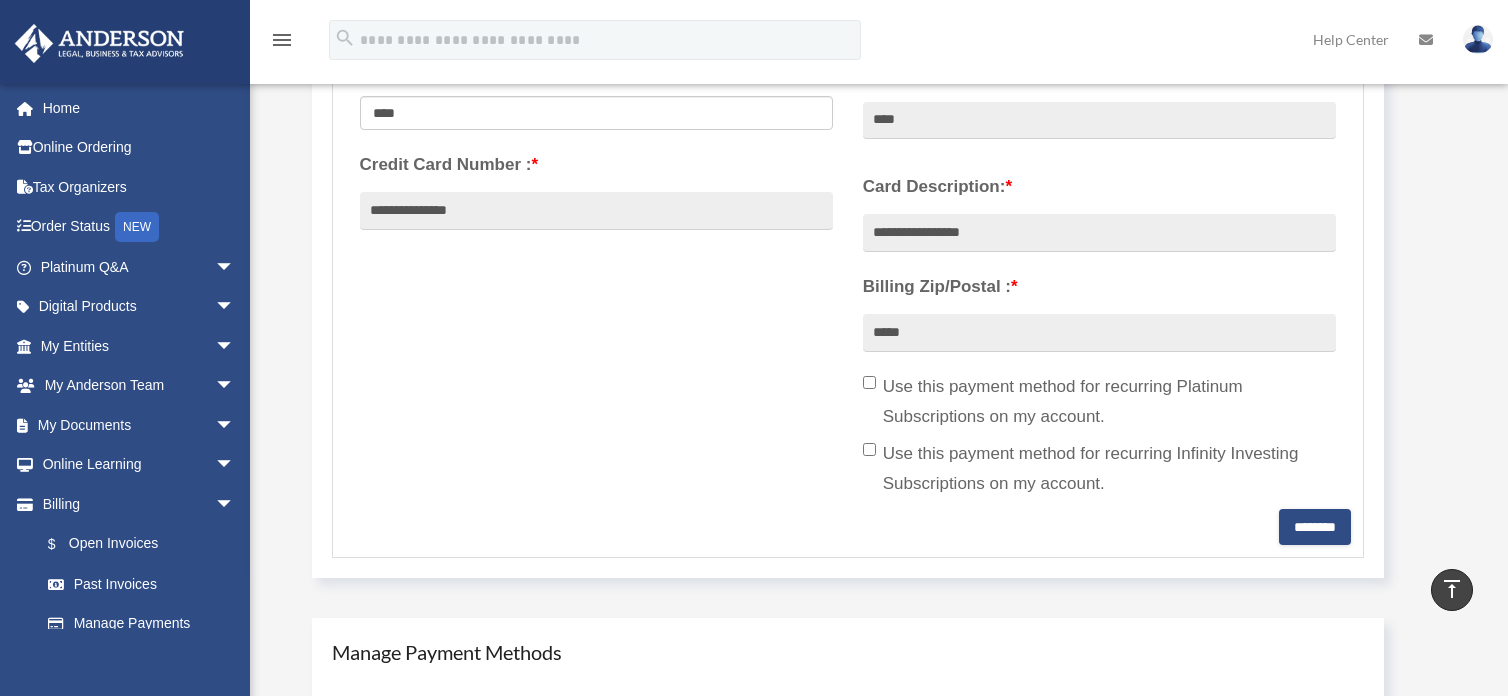 scroll, scrollTop: 650, scrollLeft: 0, axis: vertical 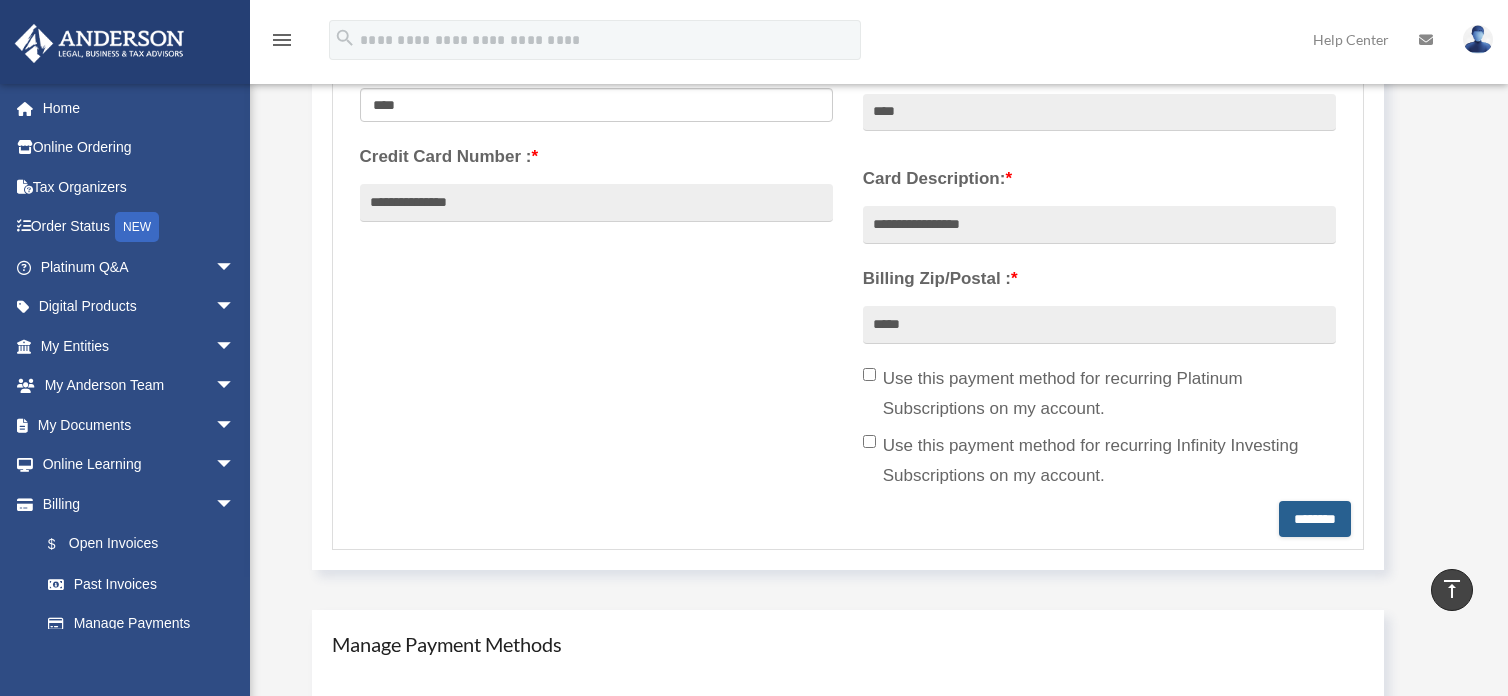 click on "********" at bounding box center [1315, 519] 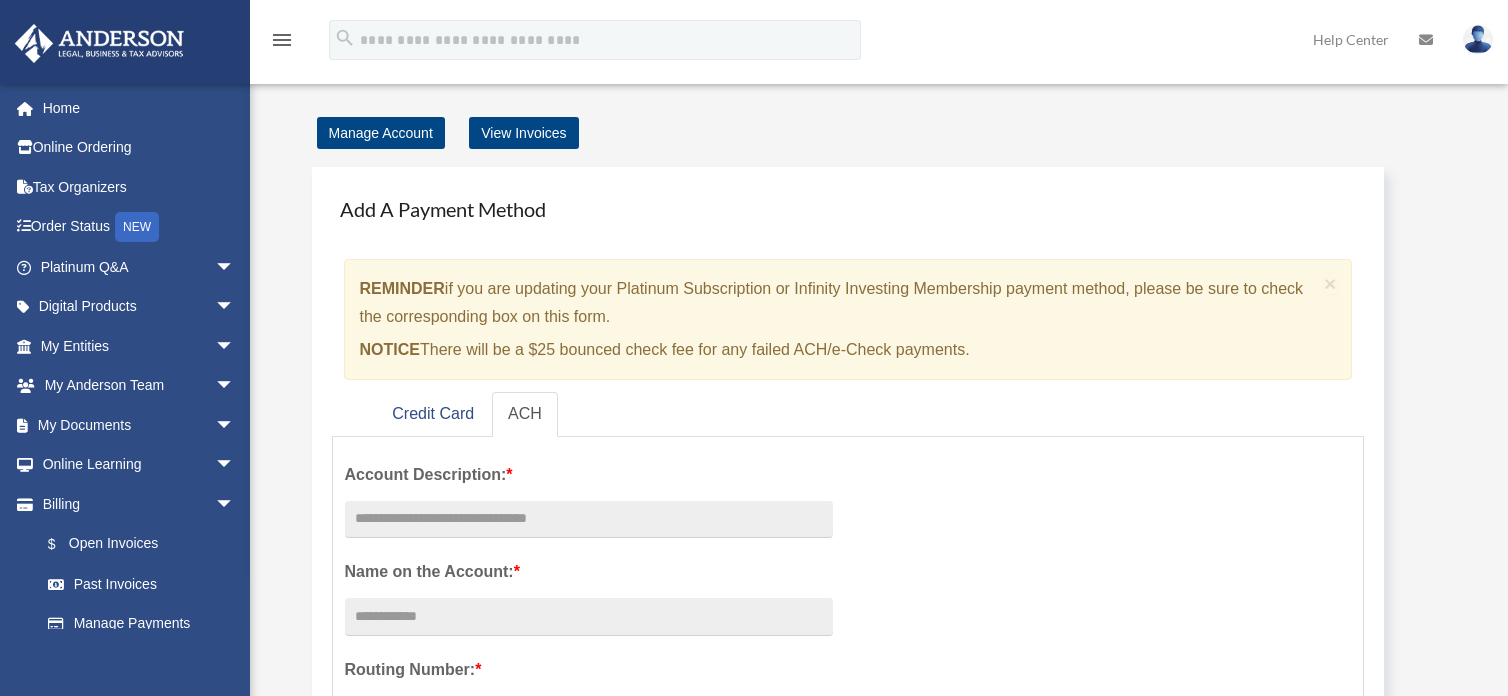 scroll, scrollTop: 0, scrollLeft: 0, axis: both 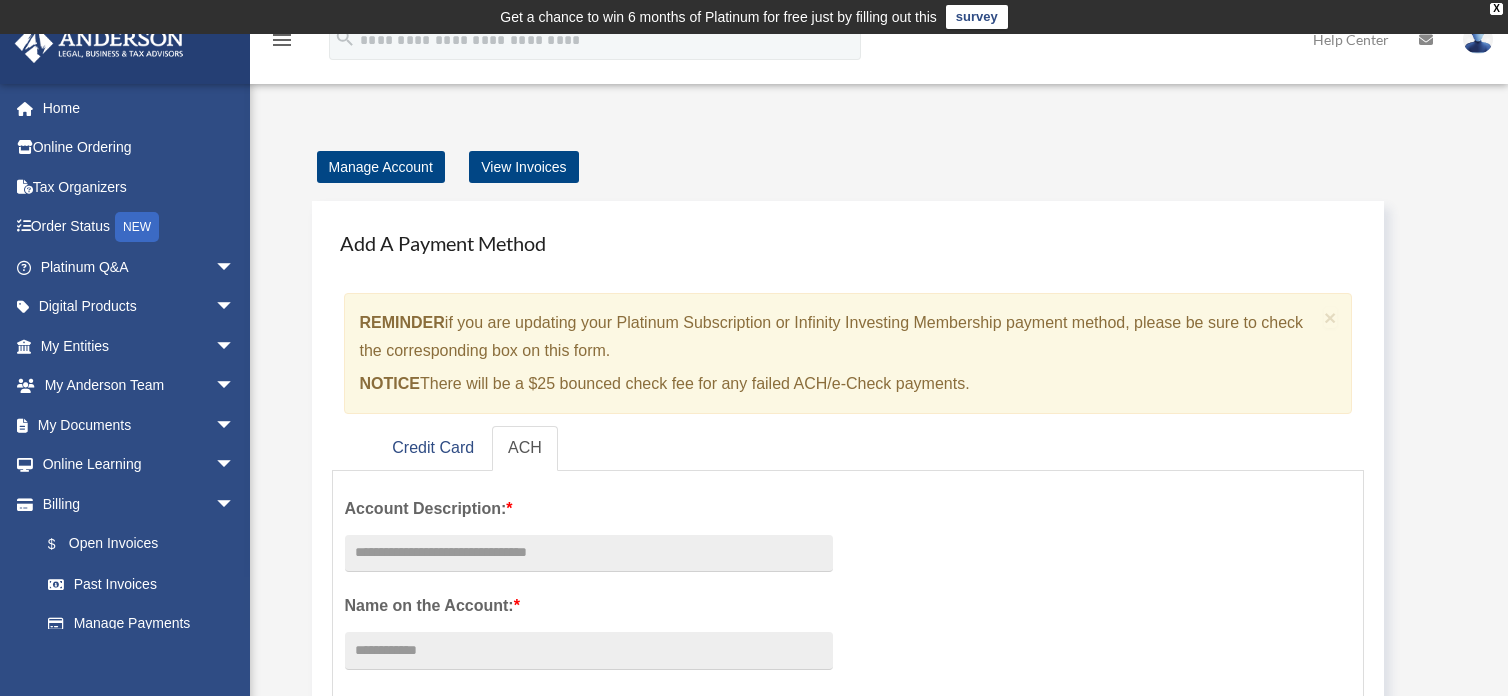 click on "Add A Payment Method
×
REMINDER  if you are updating your Platinum Subscription or Infinity
Investing Membership payment method, please be sure to check the corresponding box on this
form.
NOTICE  There will be a $25 bounced check fee for any failed ACH/e-Check
payments.
Credit Card
ACH
First Name on Card : * * *" at bounding box center [877, 725] 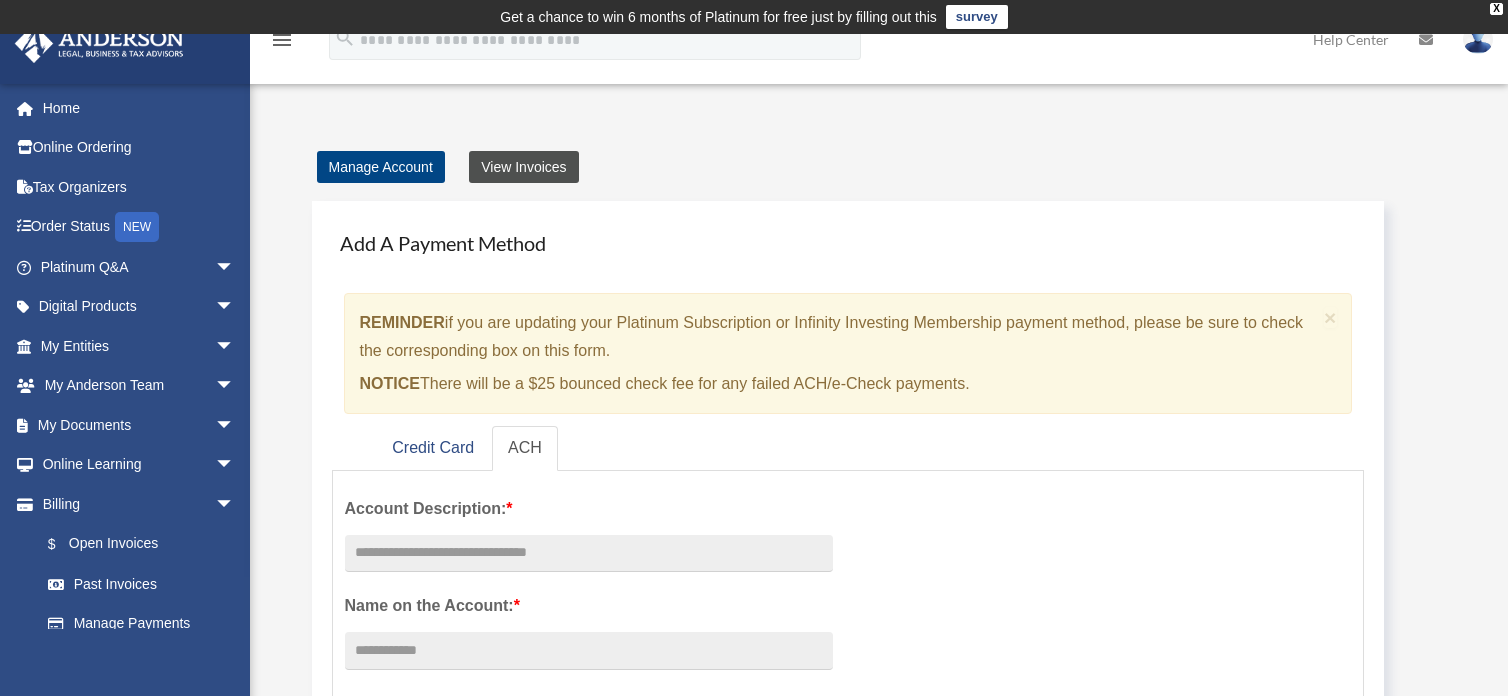 click on "View Invoices" at bounding box center [523, 167] 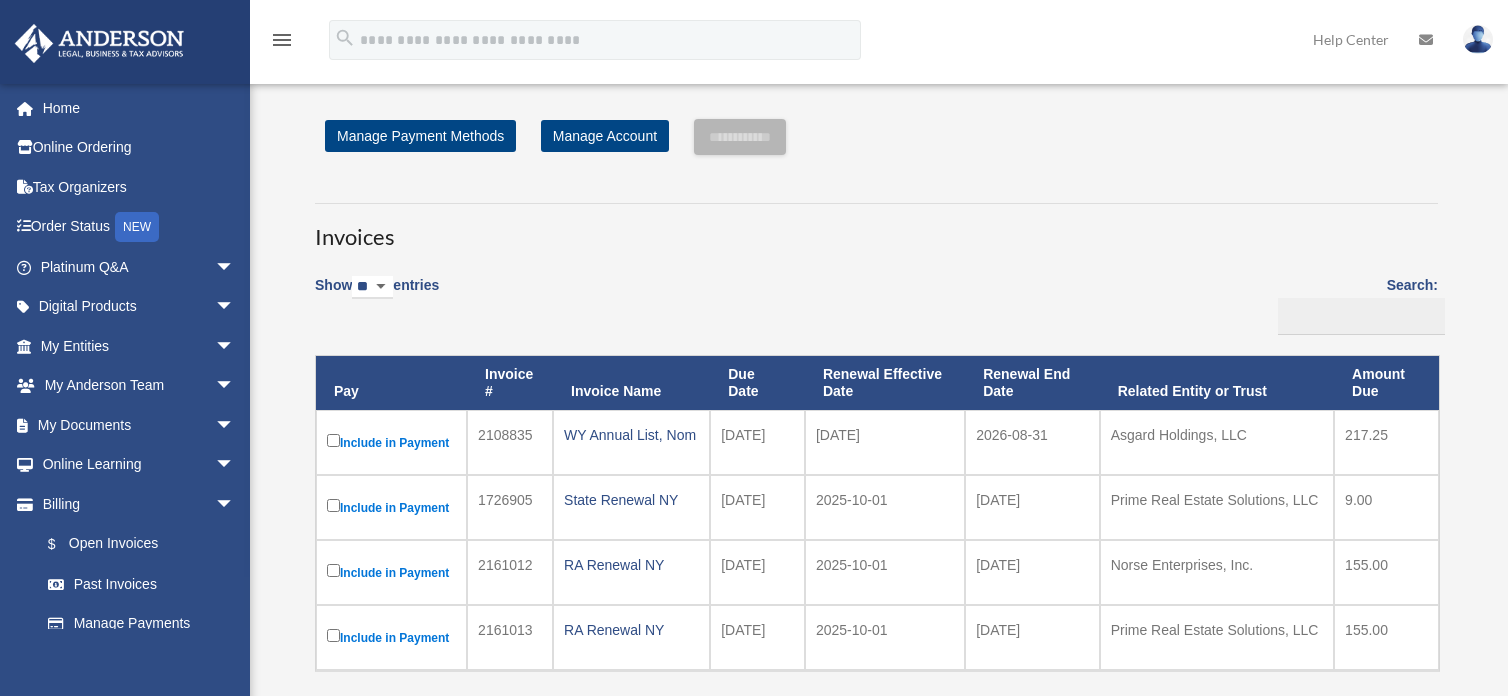 scroll, scrollTop: 0, scrollLeft: 0, axis: both 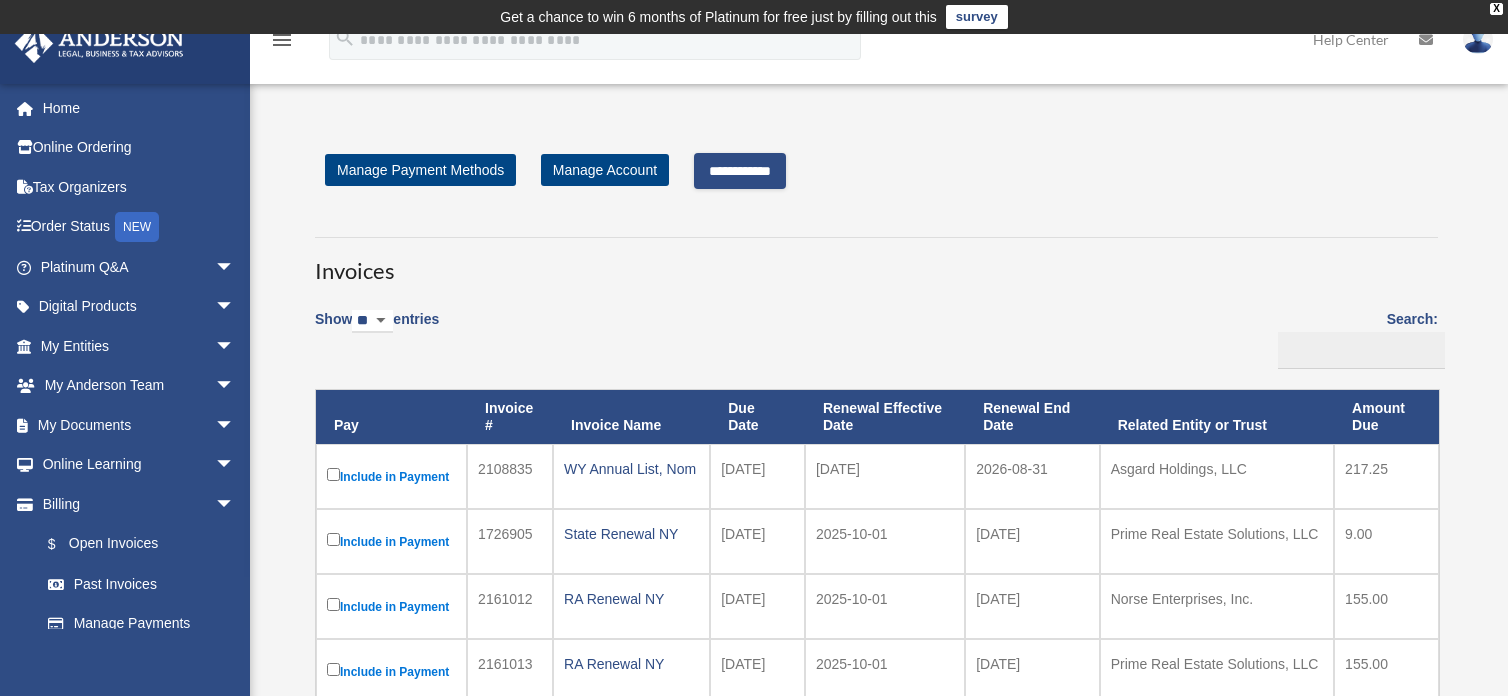 click on "**********" at bounding box center (740, 171) 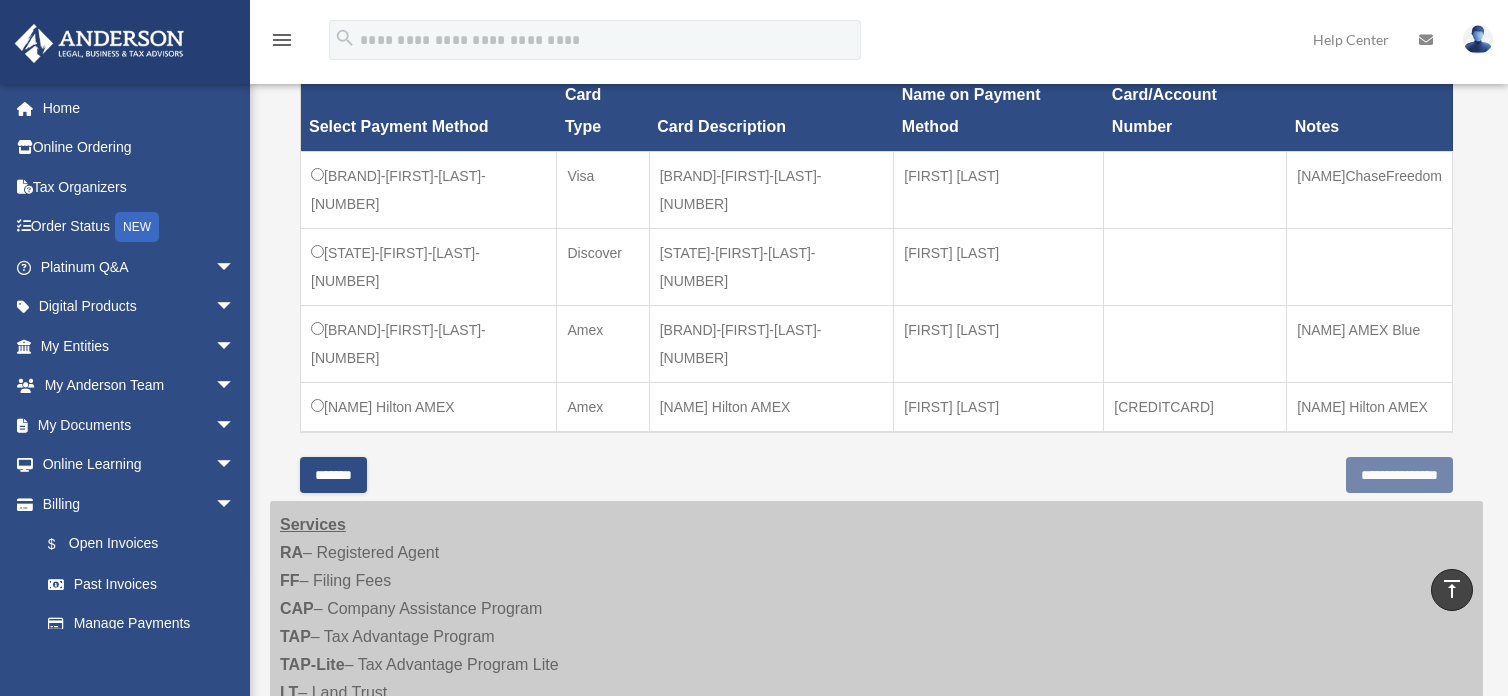 scroll, scrollTop: 626, scrollLeft: 0, axis: vertical 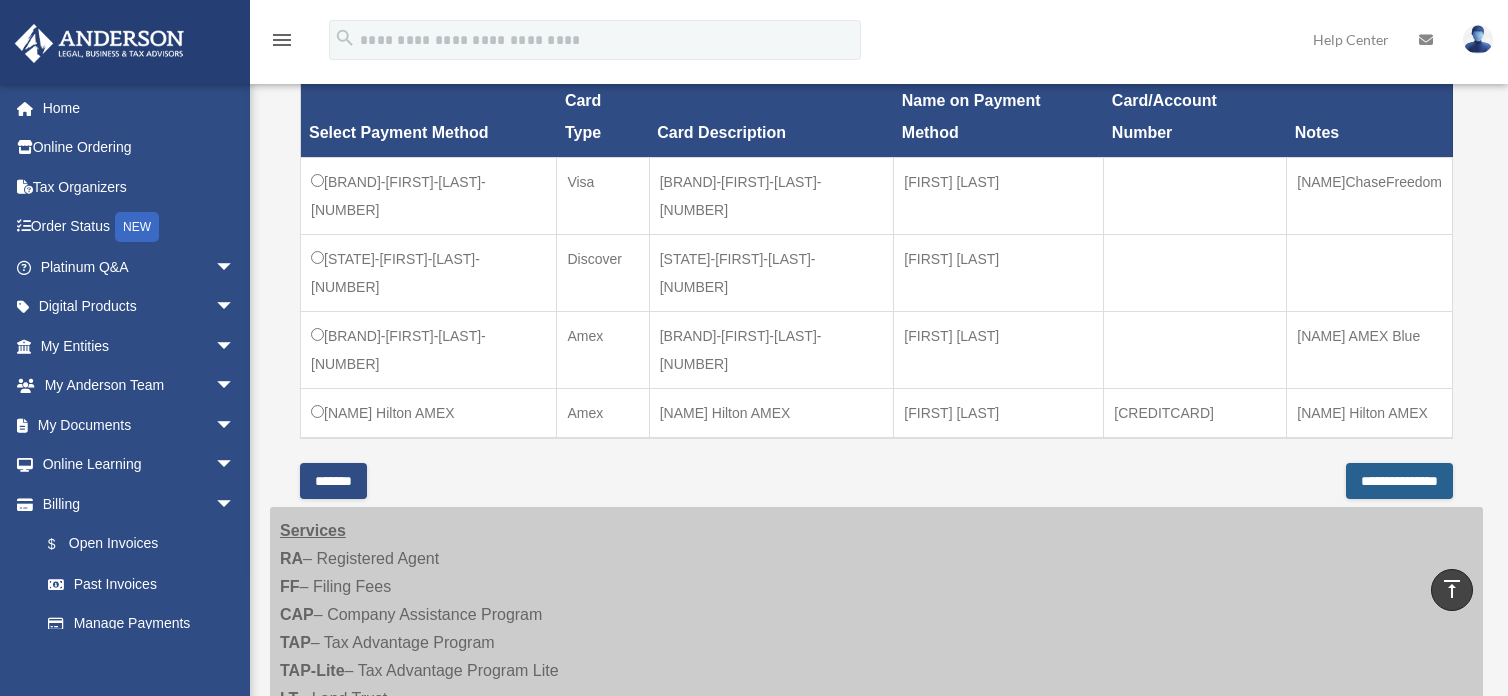 click on "**********" at bounding box center (1399, 481) 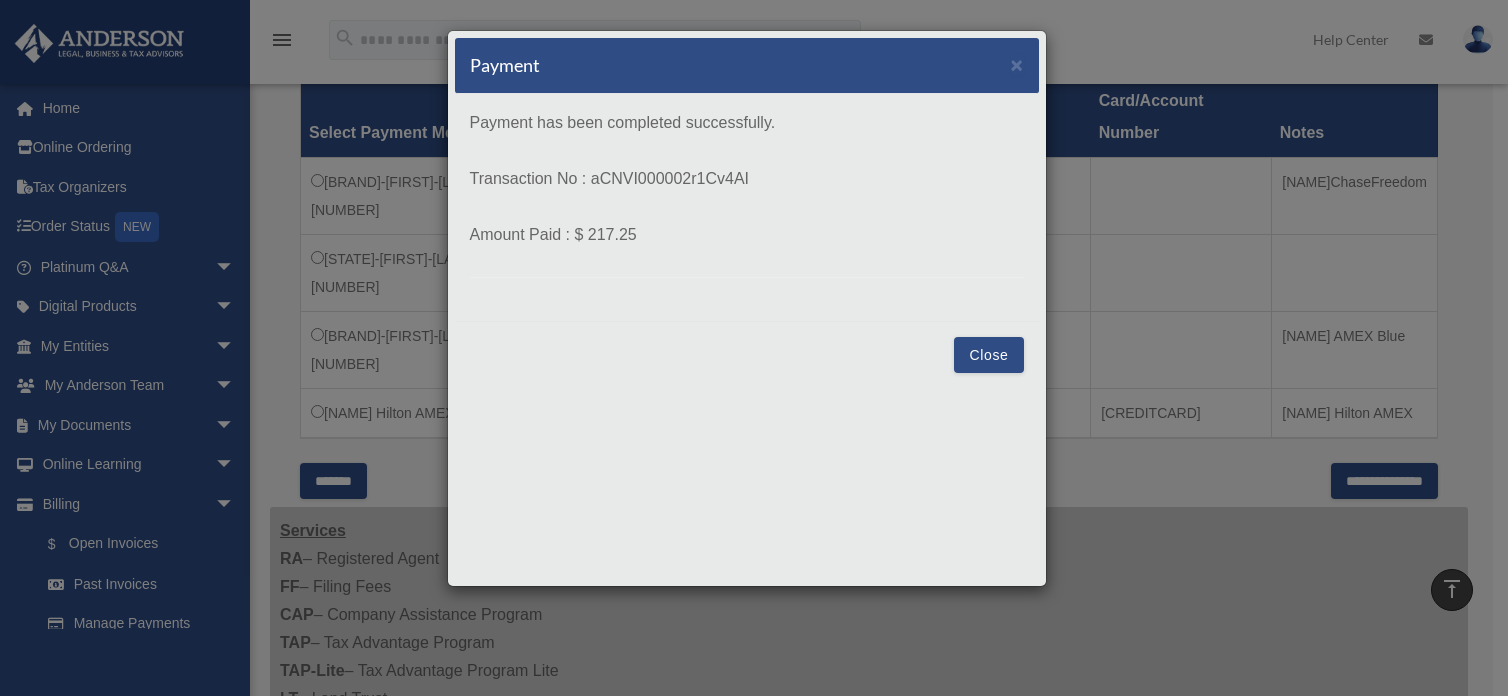 click on "Close" at bounding box center (988, 355) 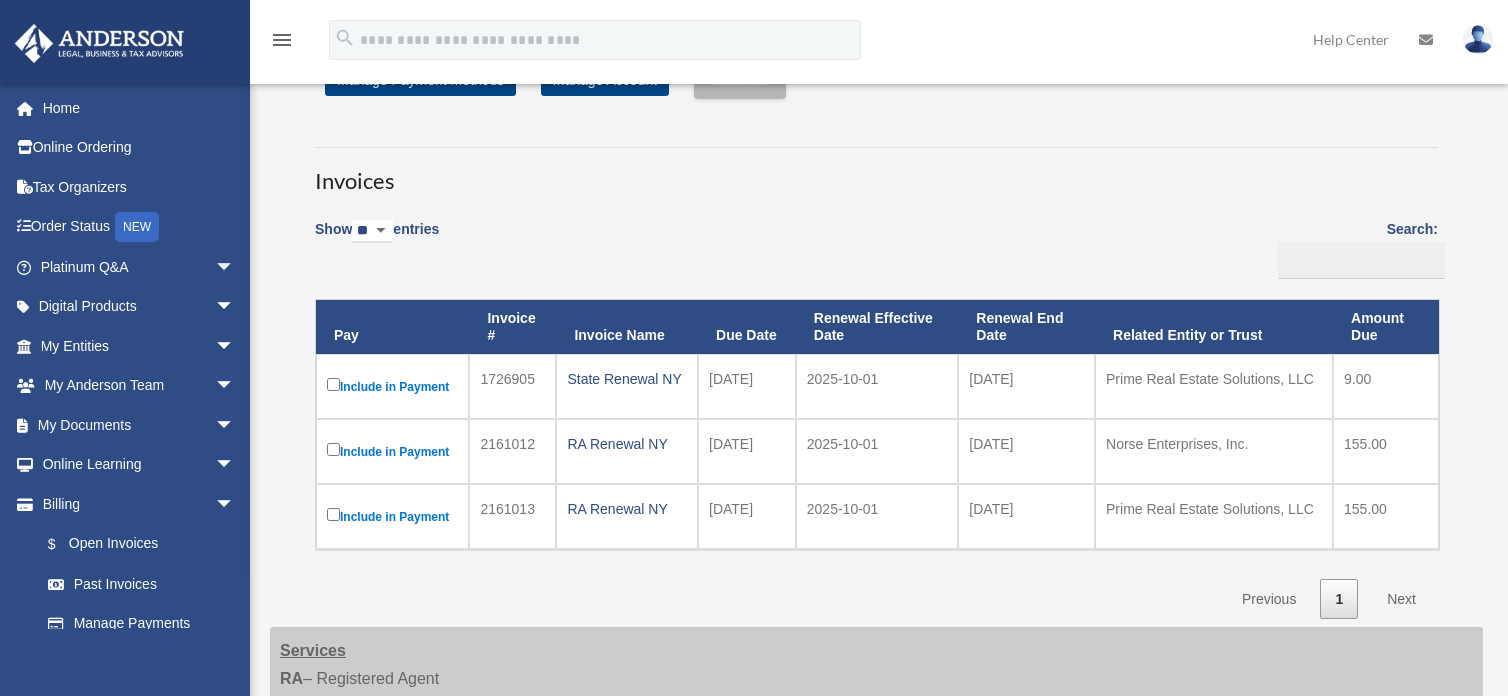 scroll, scrollTop: 0, scrollLeft: 0, axis: both 